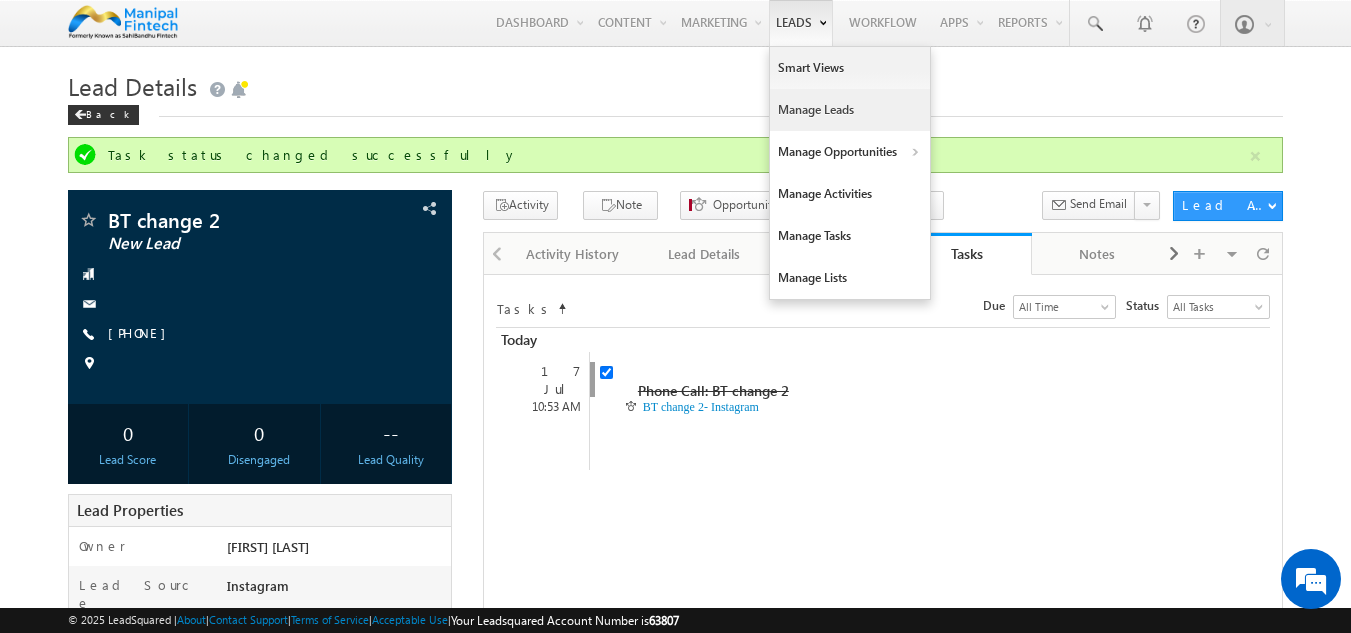 scroll, scrollTop: 0, scrollLeft: 0, axis: both 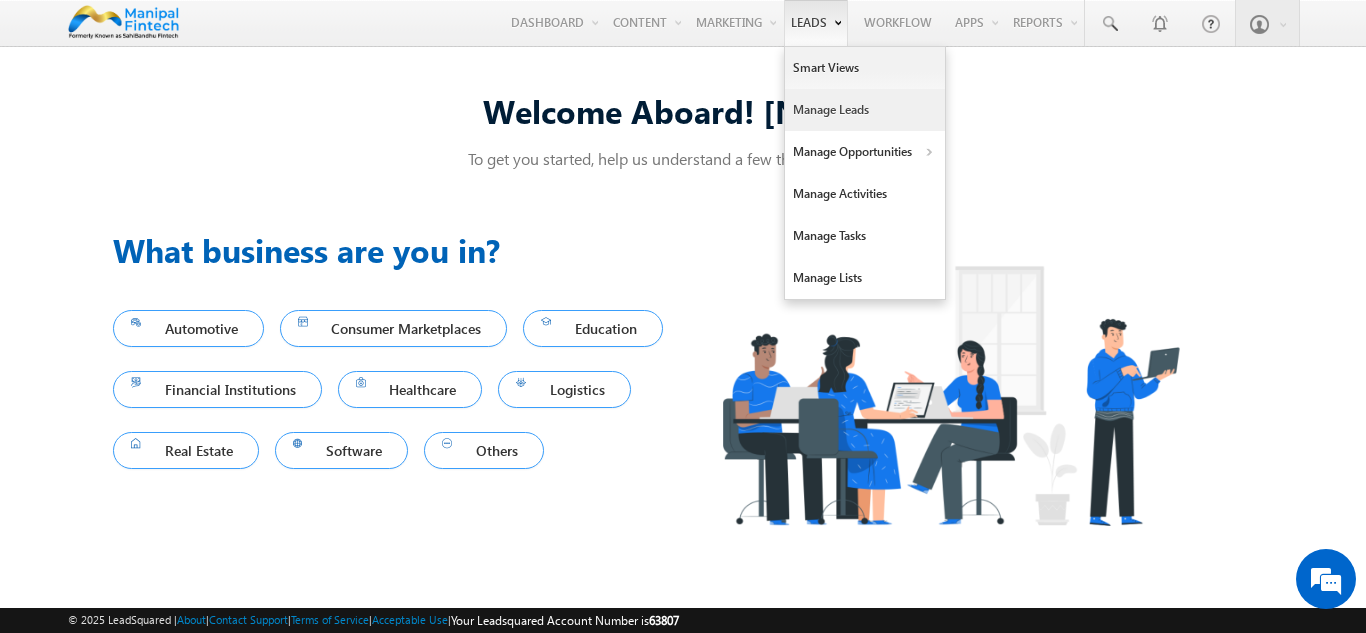 click on "Manage Leads" at bounding box center [865, 110] 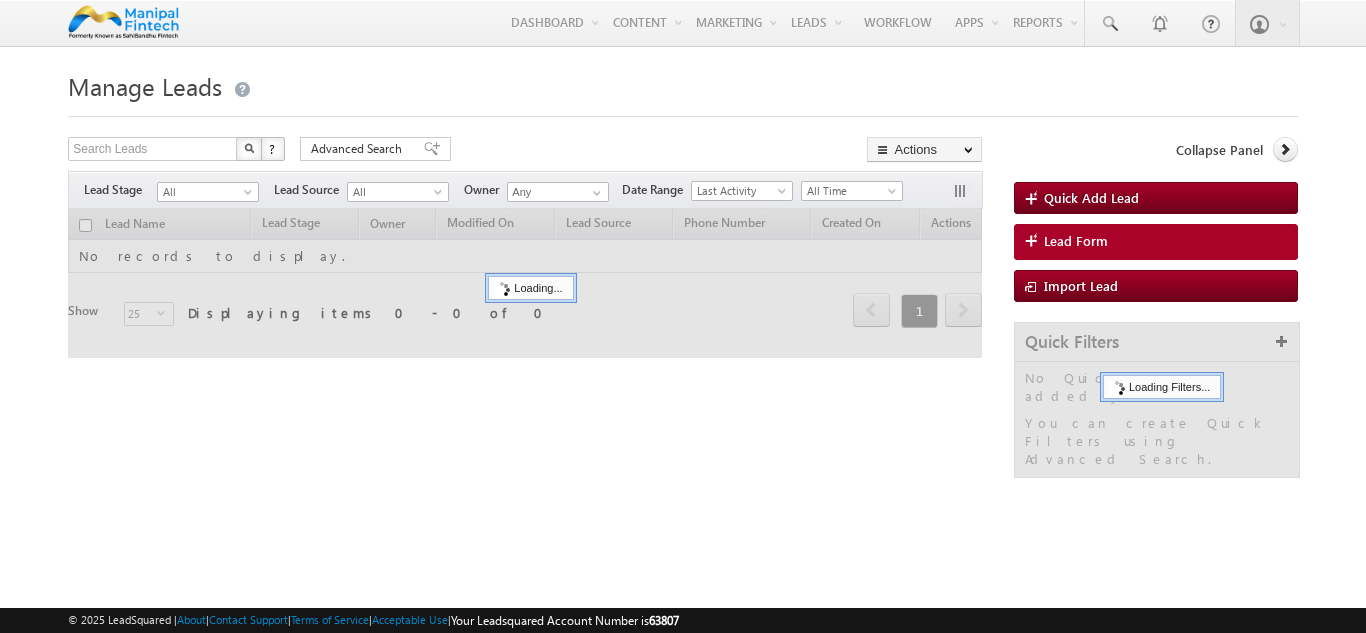 scroll, scrollTop: 0, scrollLeft: 0, axis: both 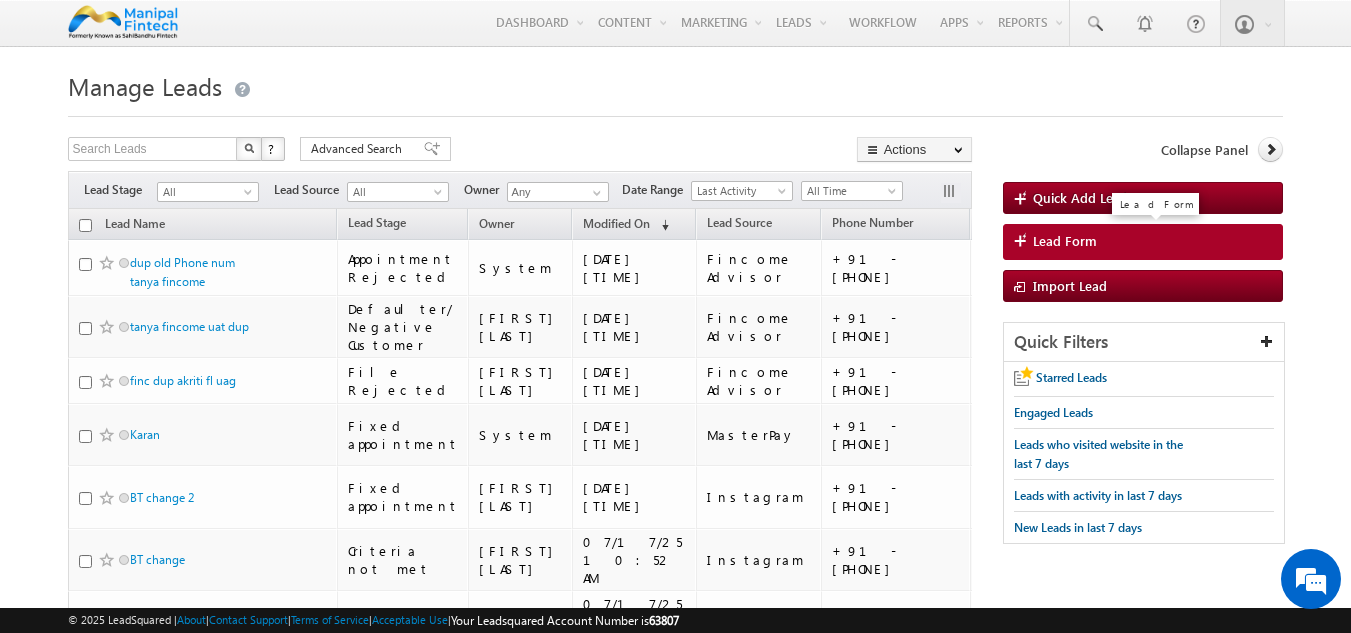 click on "Lead Form" at bounding box center [1065, 241] 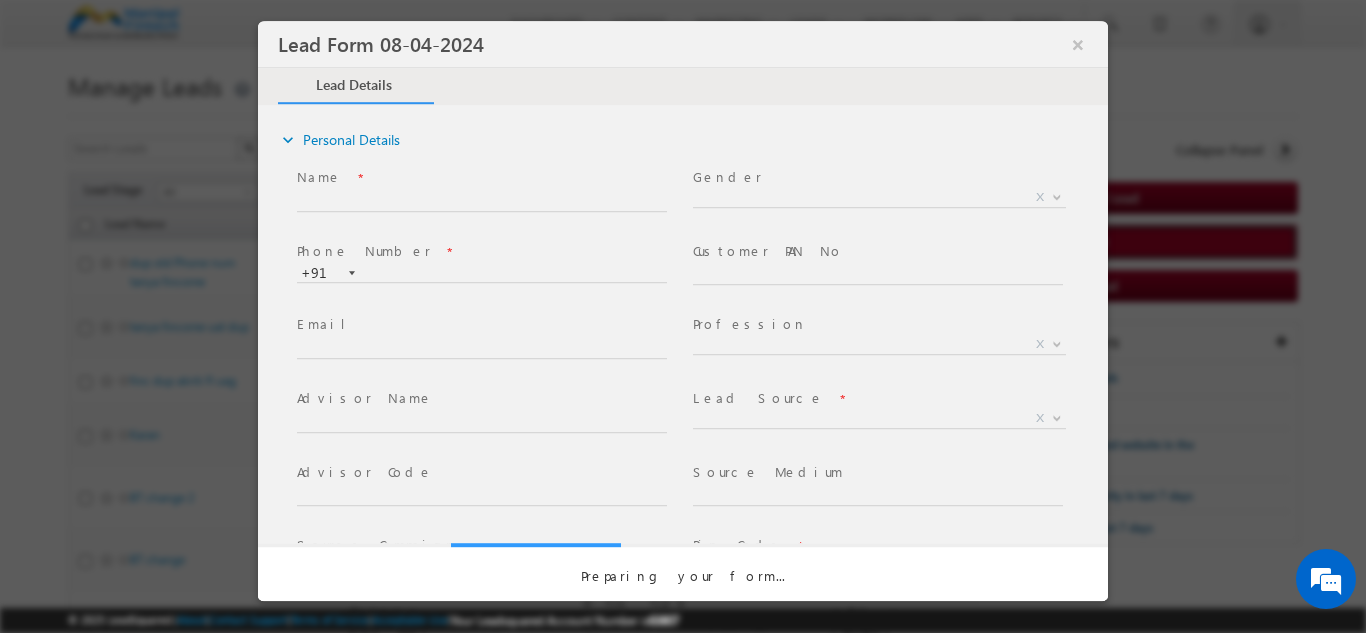 scroll, scrollTop: 0, scrollLeft: 0, axis: both 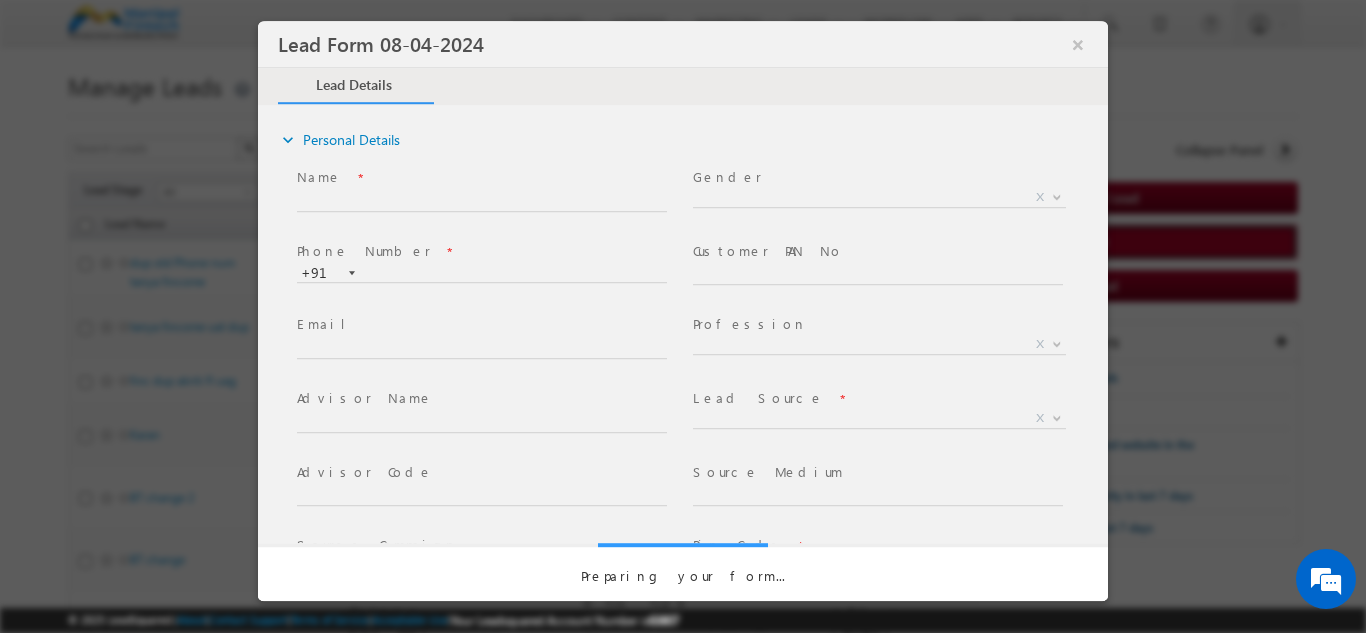 select on "Open" 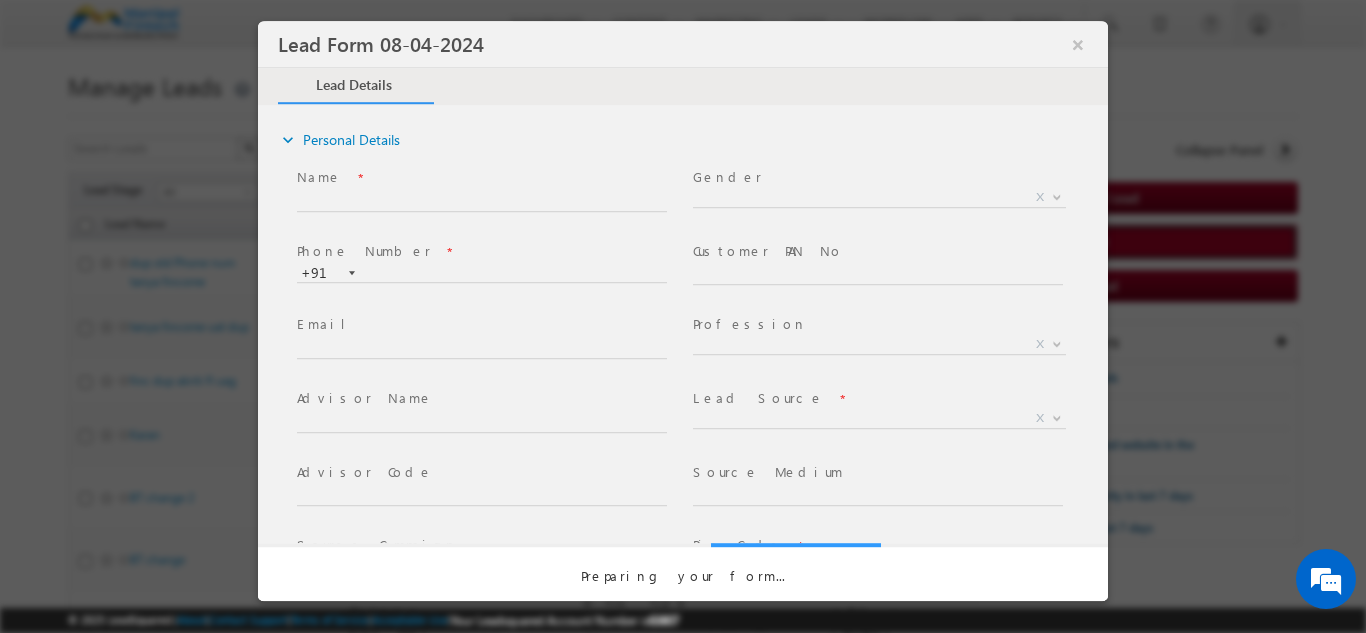 select on "Prospecting" 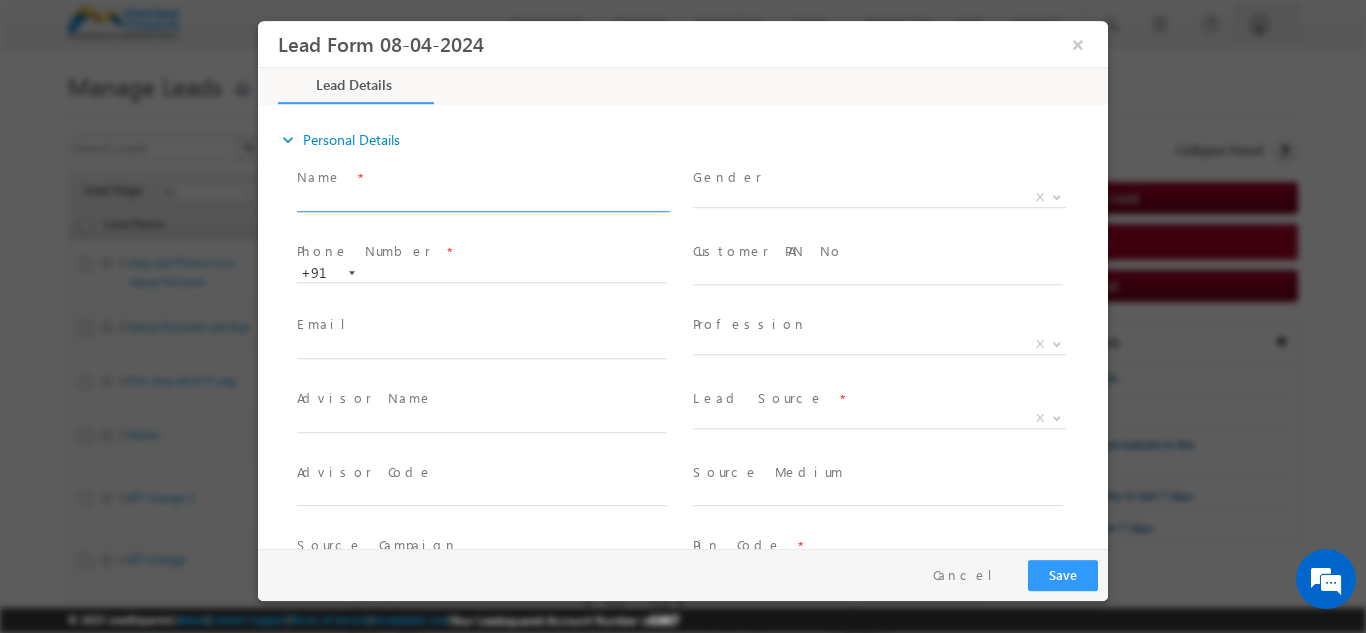 click at bounding box center (482, 201) 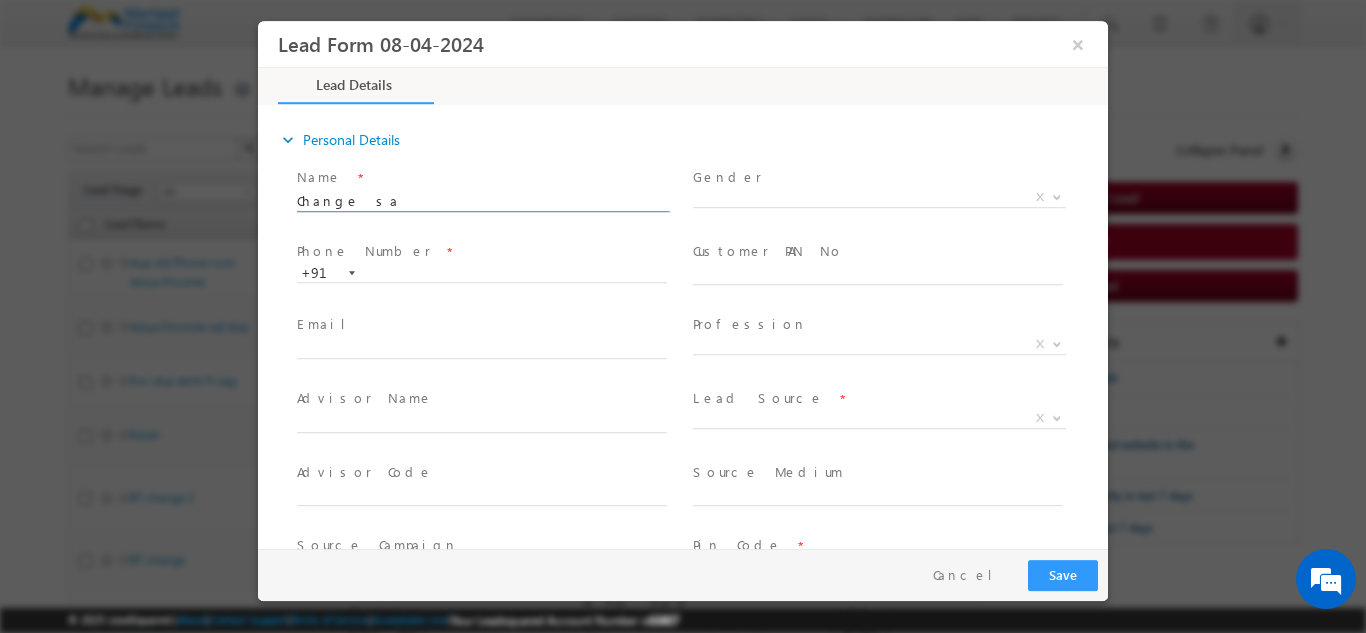 scroll, scrollTop: 0, scrollLeft: 0, axis: both 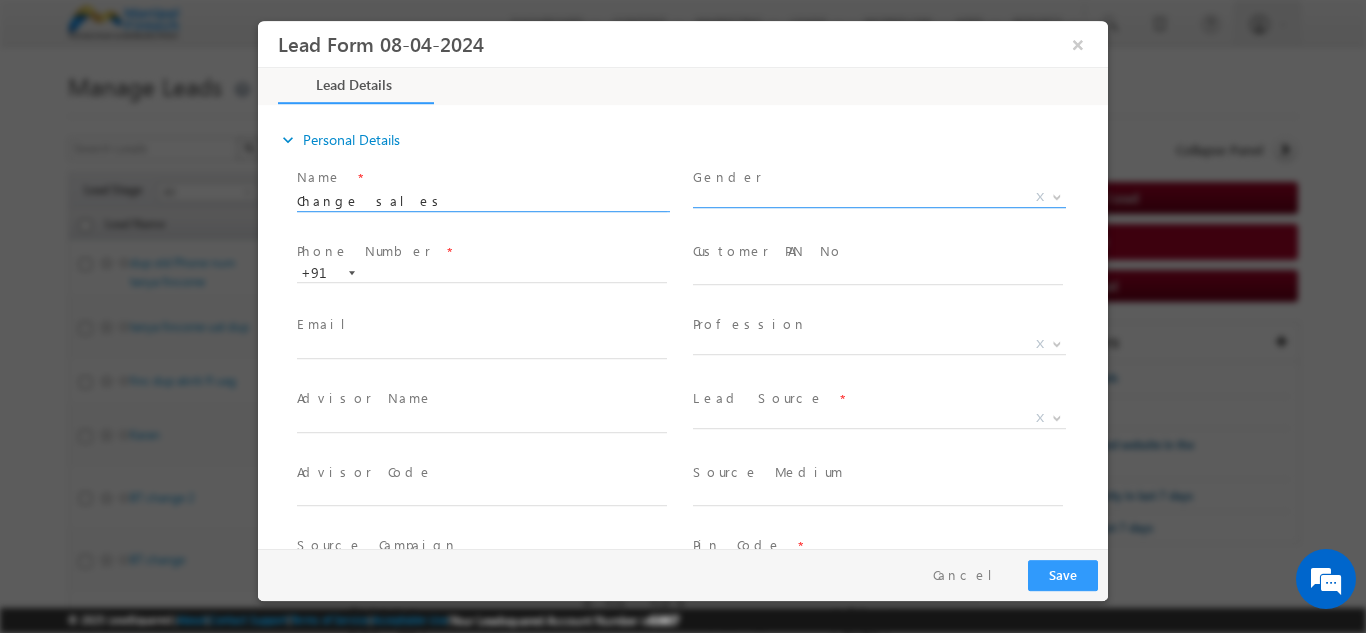 type on "Change sales" 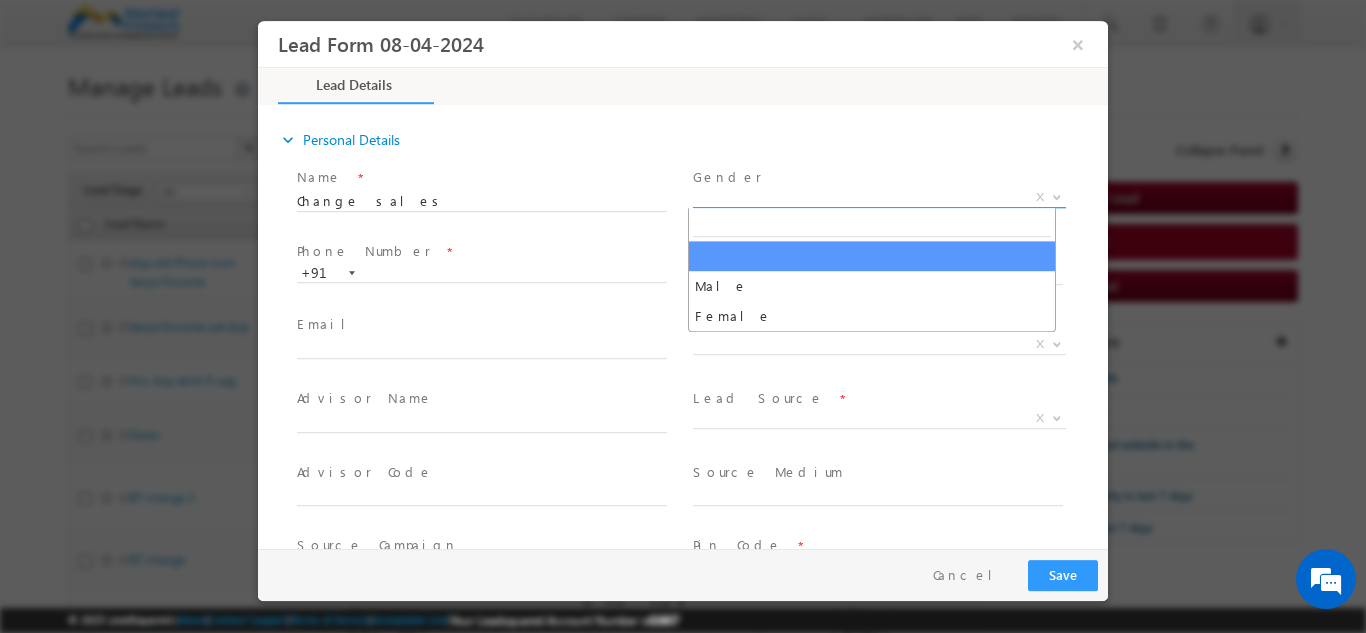 click on "X" at bounding box center [879, 197] 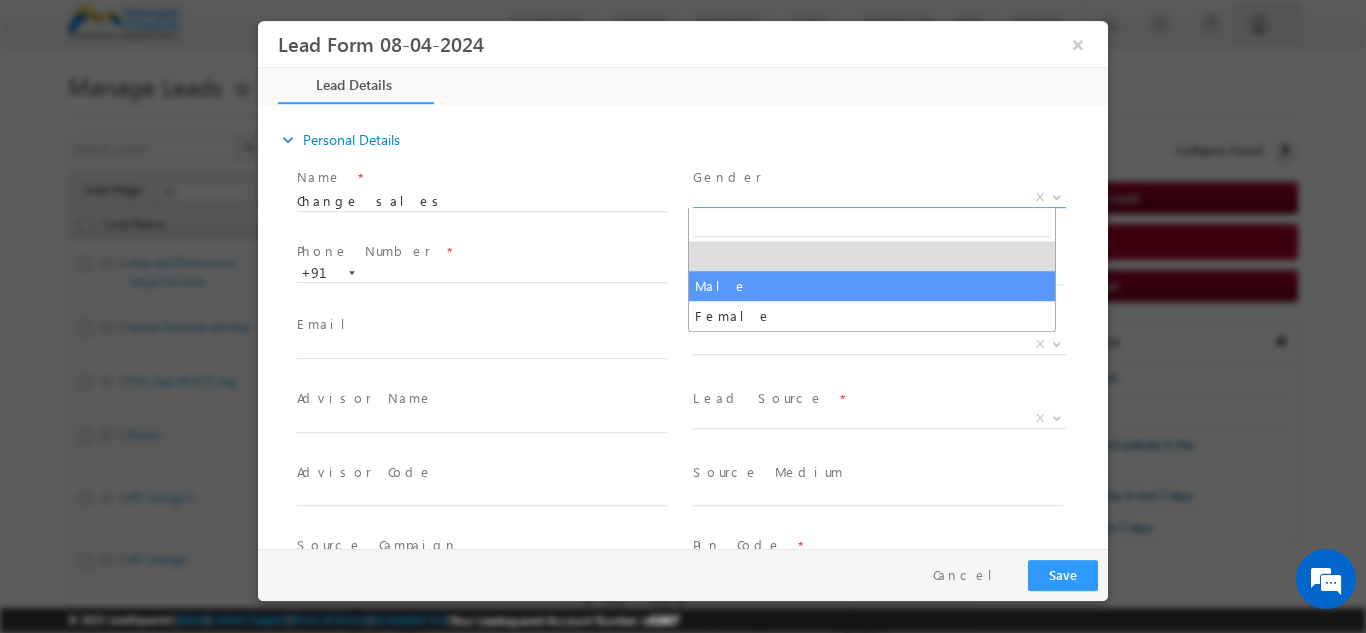 select on "Male" 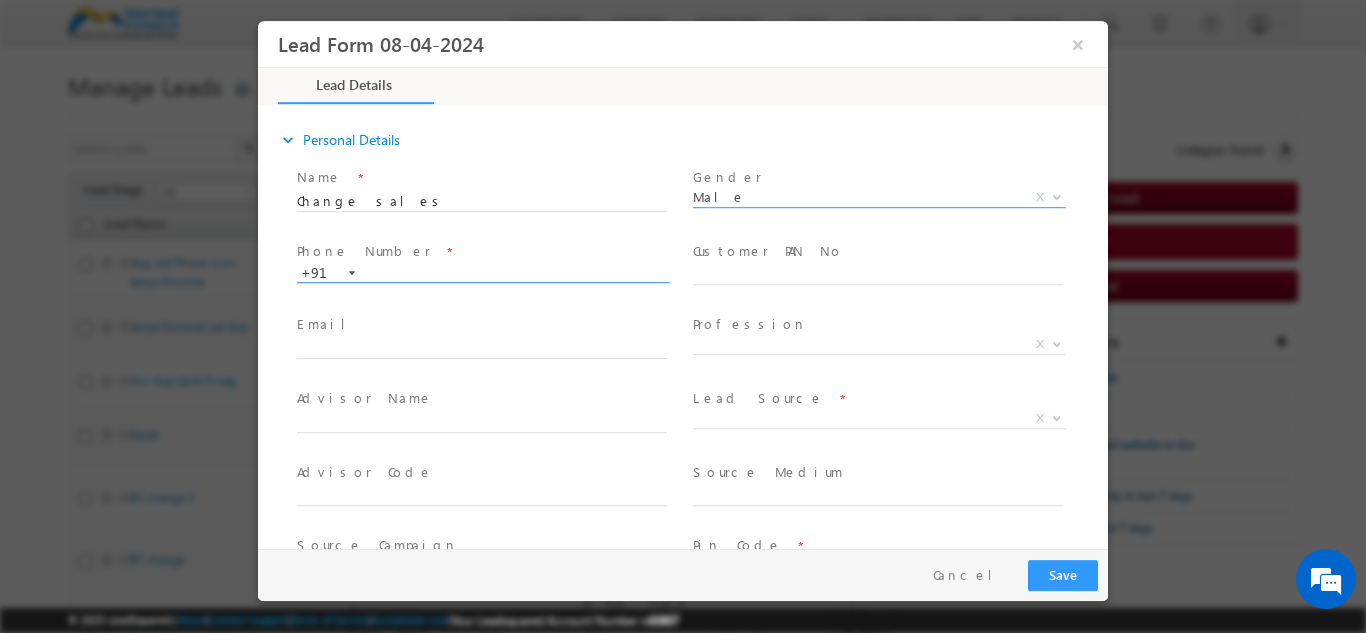 click at bounding box center [482, 273] 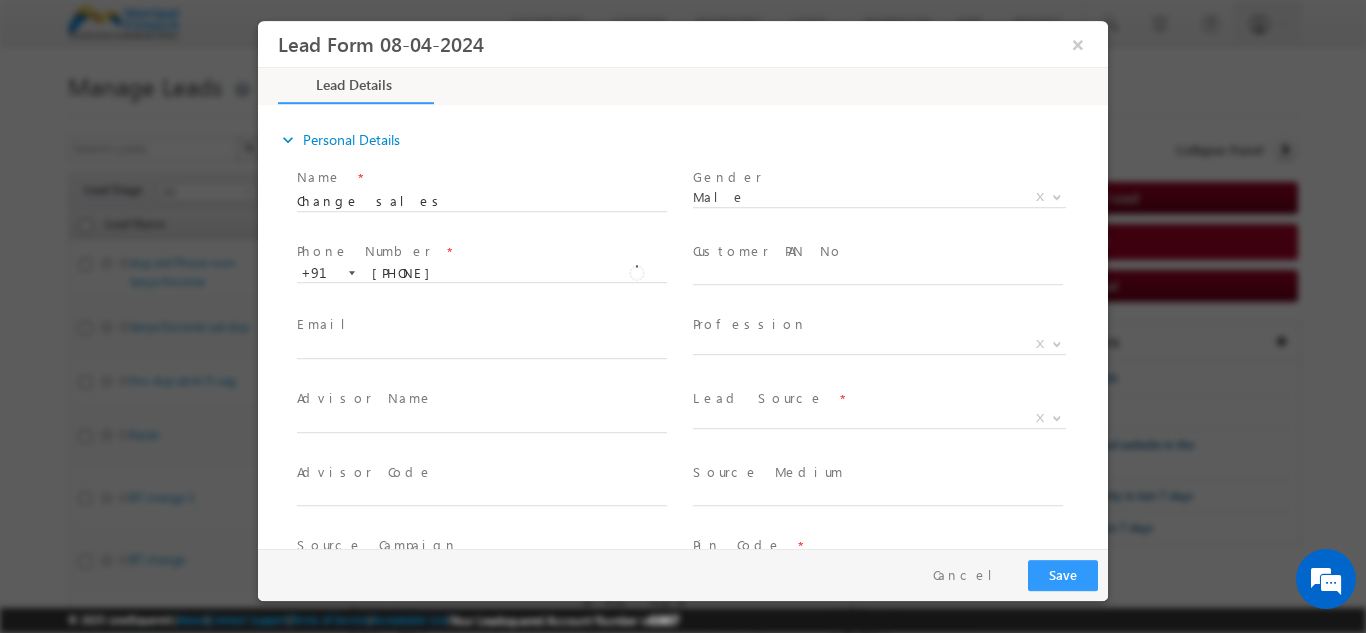 click on "Email
*" at bounding box center (481, 324) 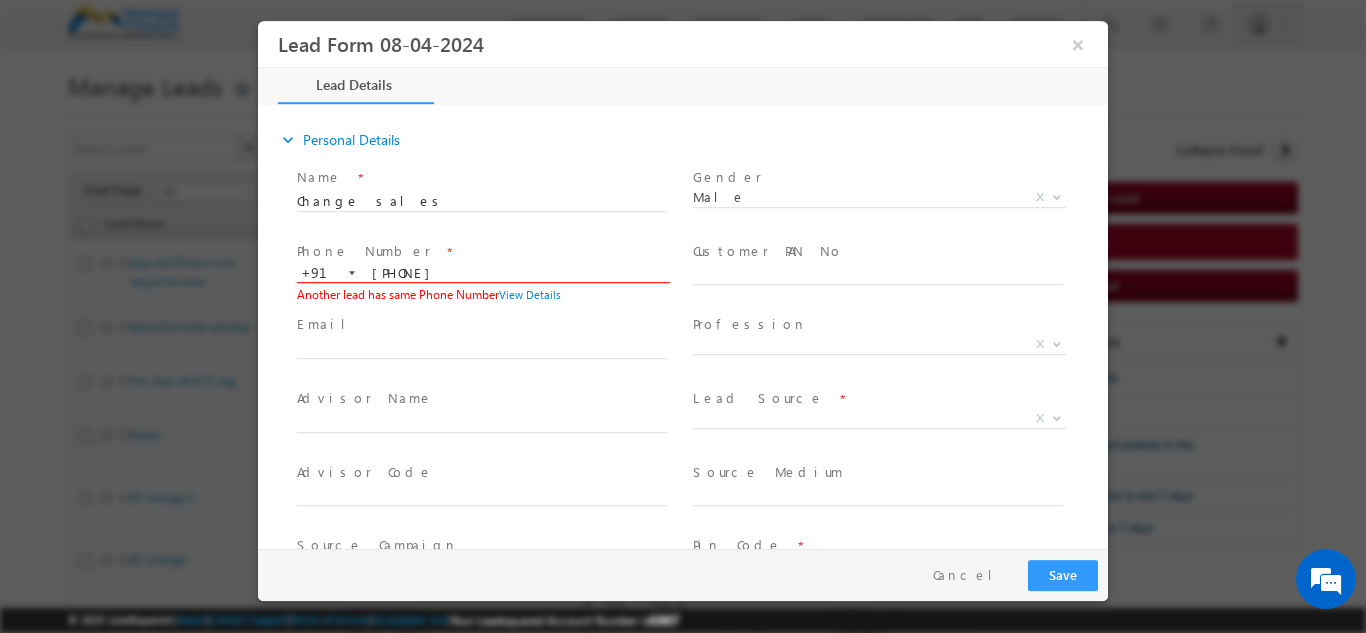 drag, startPoint x: 631, startPoint y: 329, endPoint x: 551, endPoint y: 266, distance: 101.828285 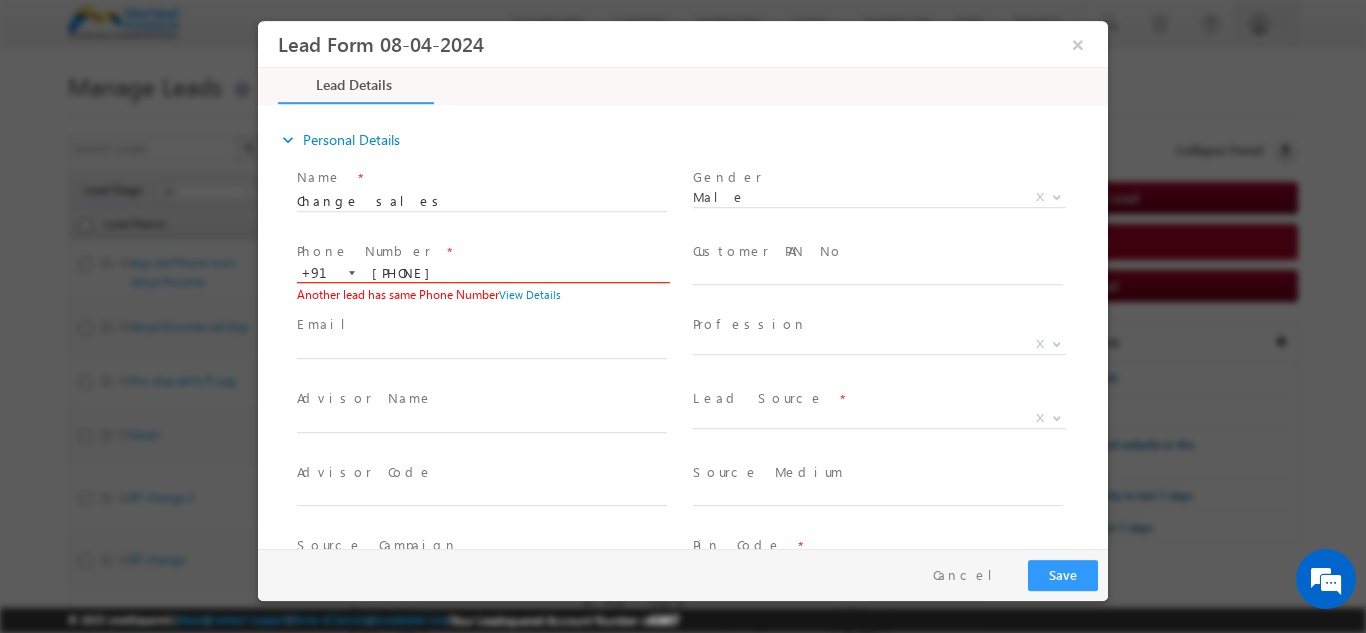 click on "9711330330" at bounding box center [482, 273] 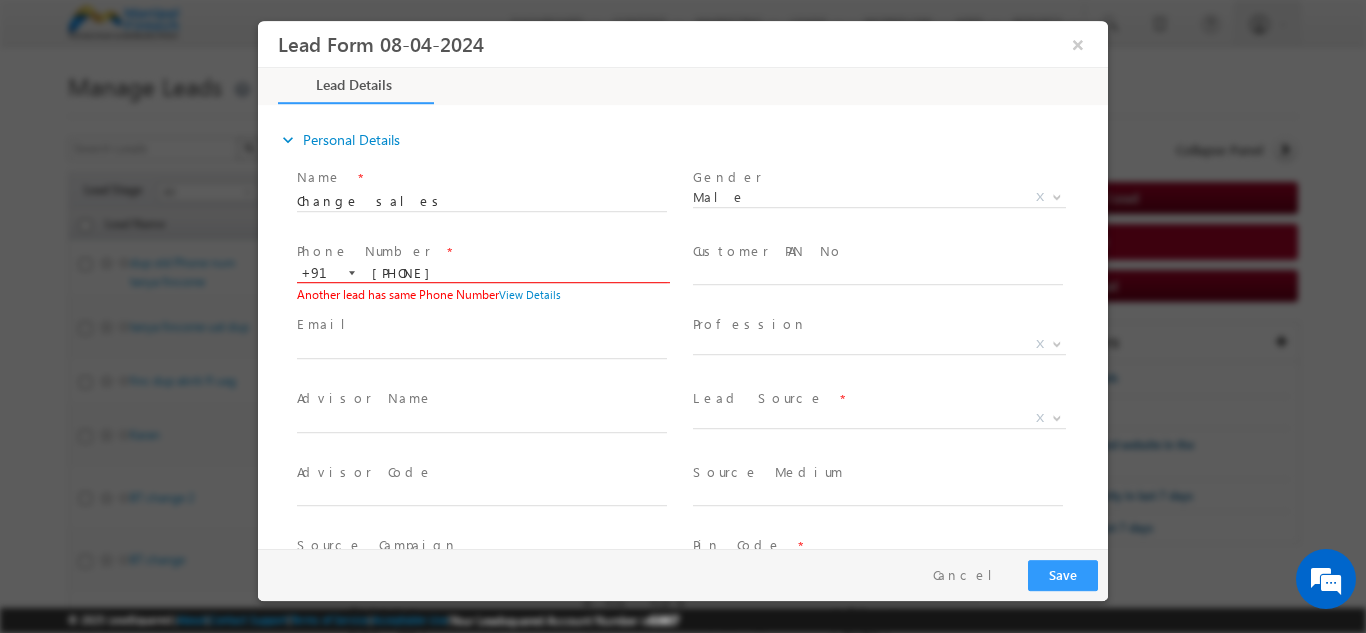 type on "9711330331" 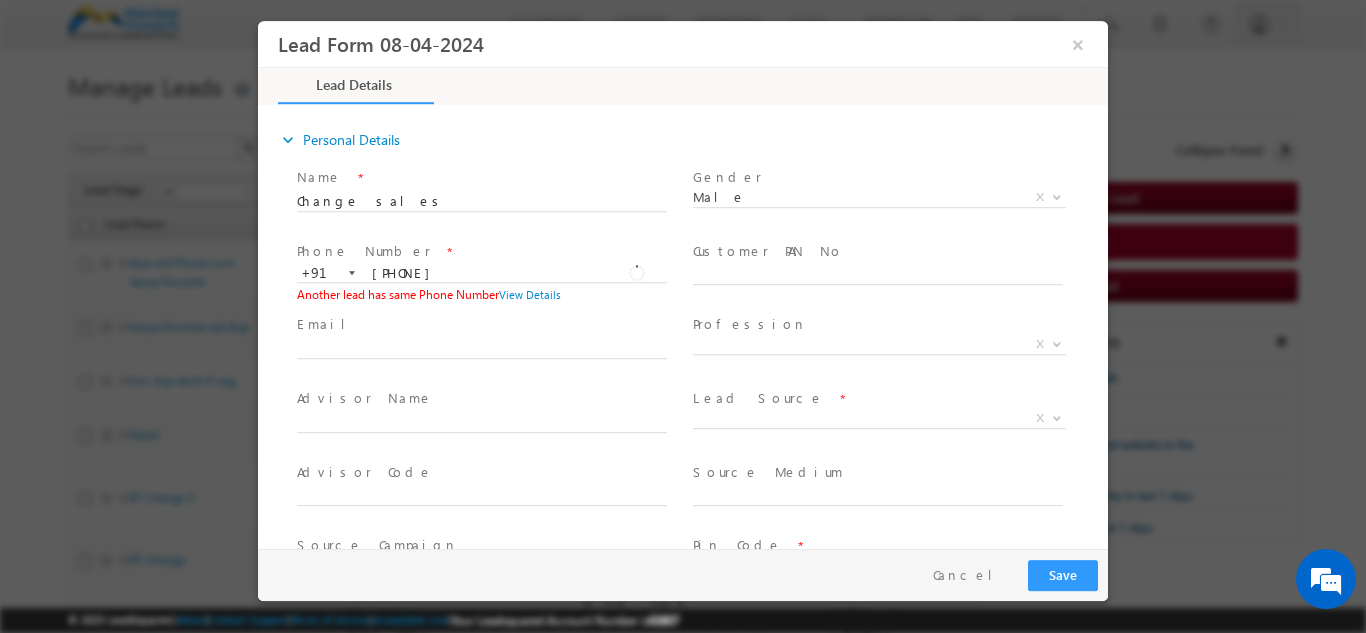 click on "Email
*" at bounding box center [481, 324] 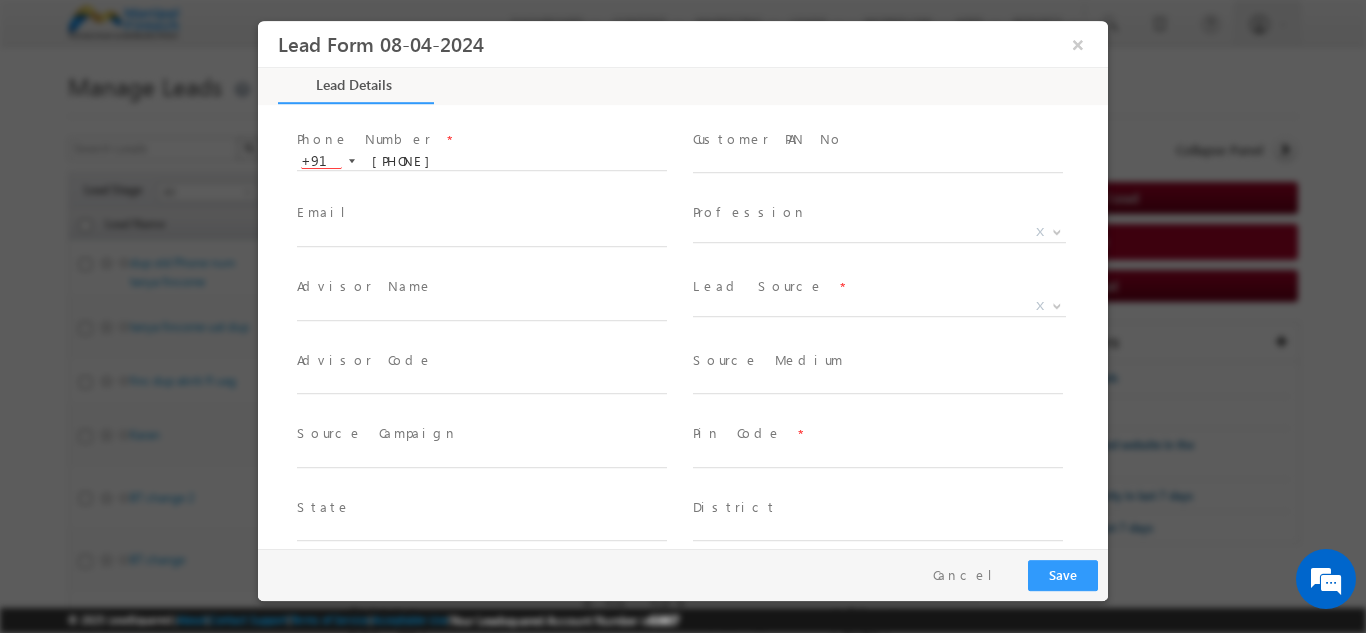 scroll, scrollTop: 116, scrollLeft: 0, axis: vertical 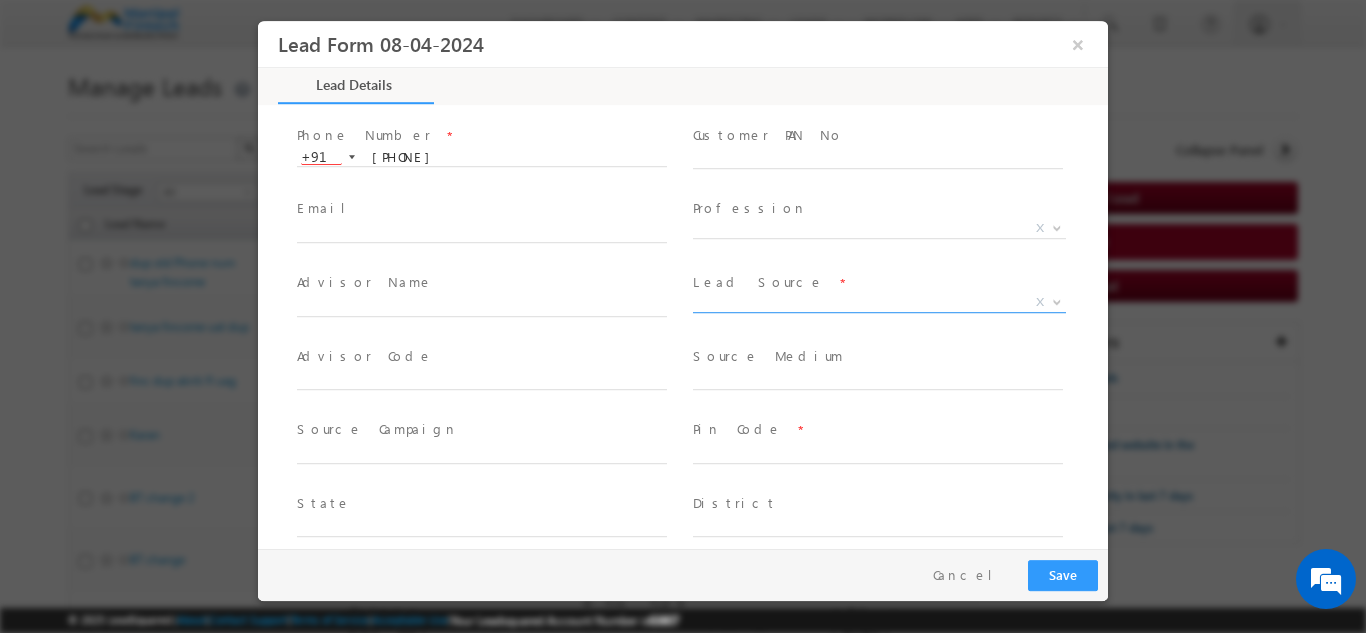 click on "X" at bounding box center [879, 302] 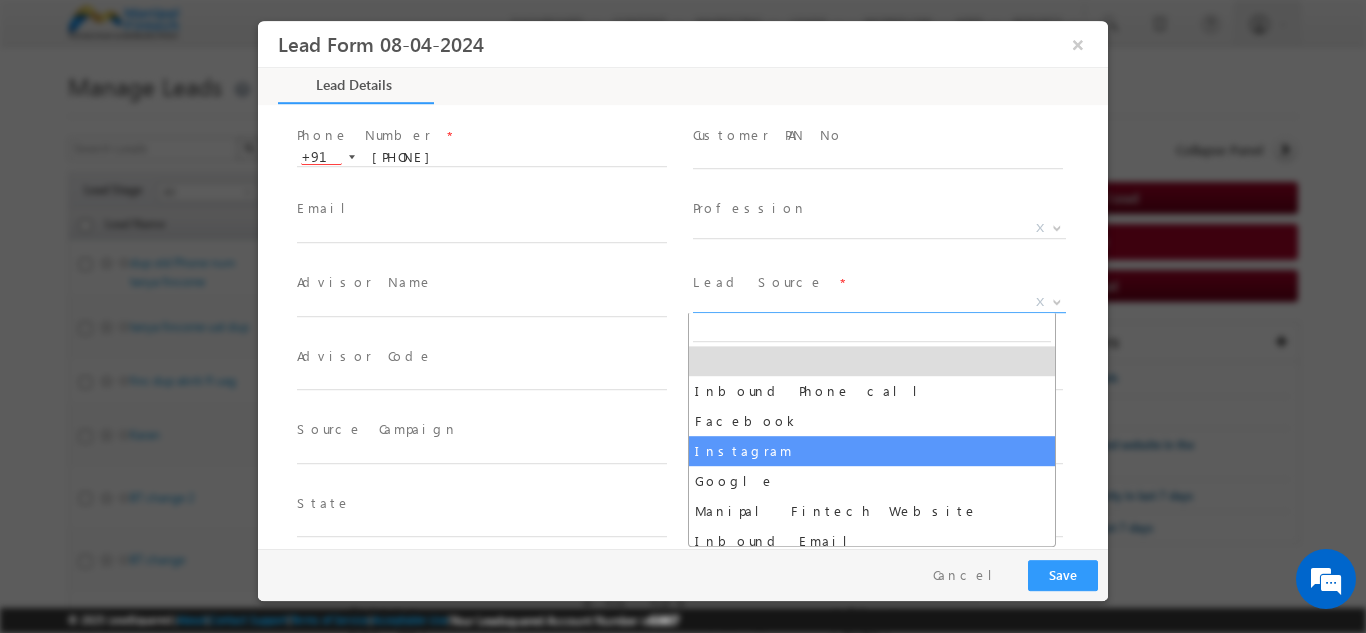 select on "Instagram" 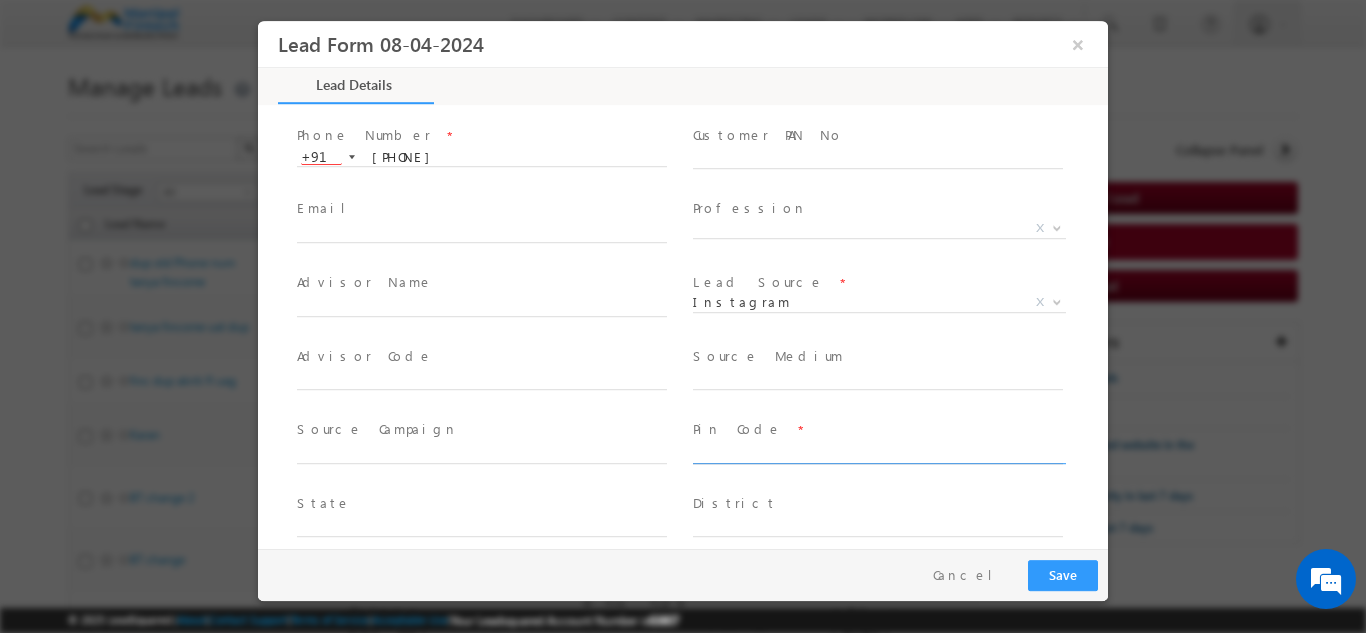 click at bounding box center (878, 453) 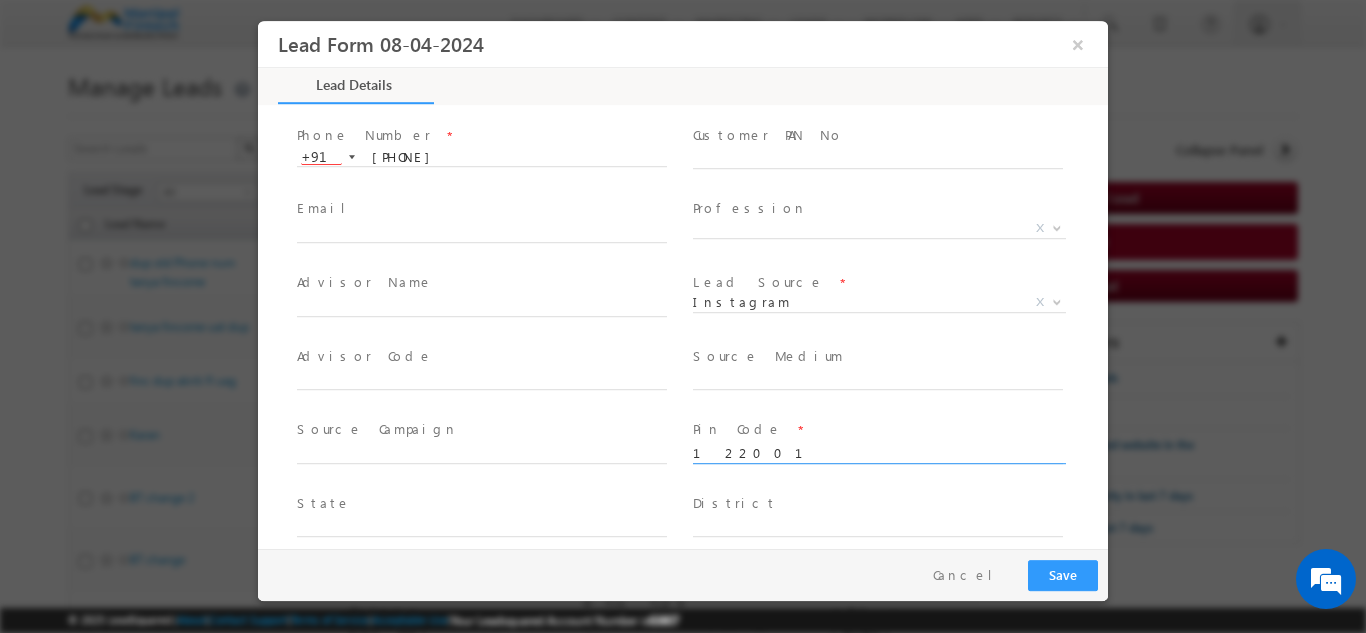 type on "122001" 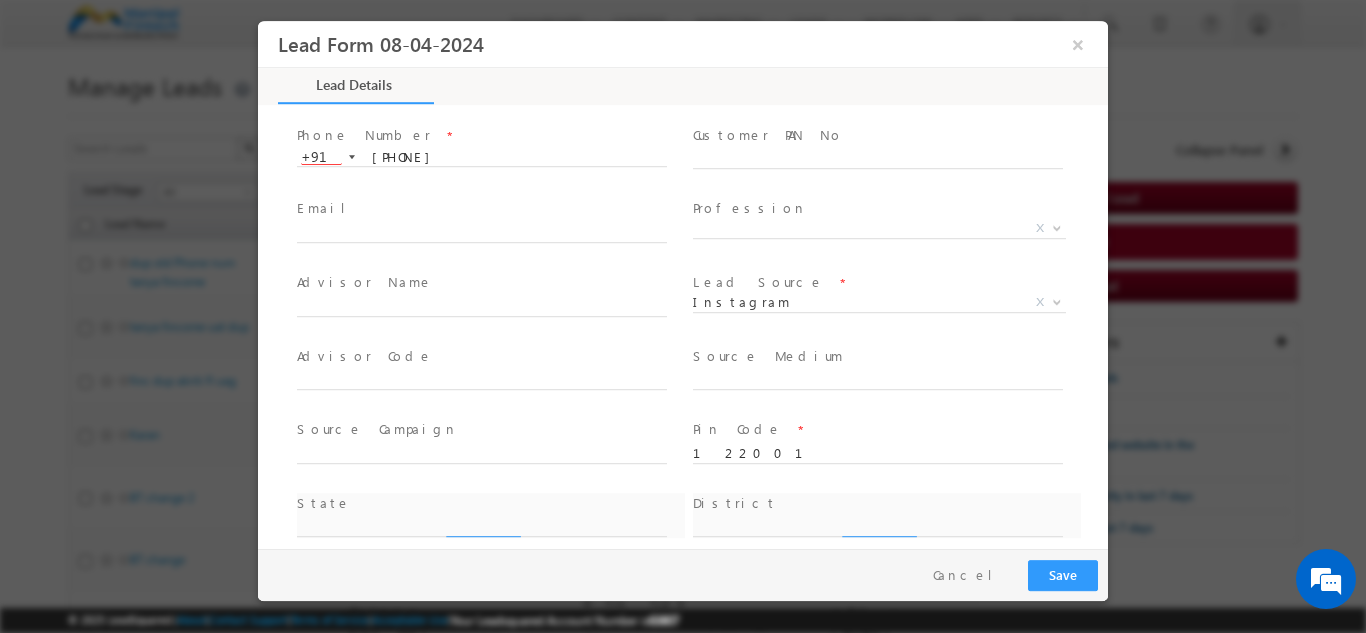 click on "Source Campaign
*" at bounding box center (491, 451) 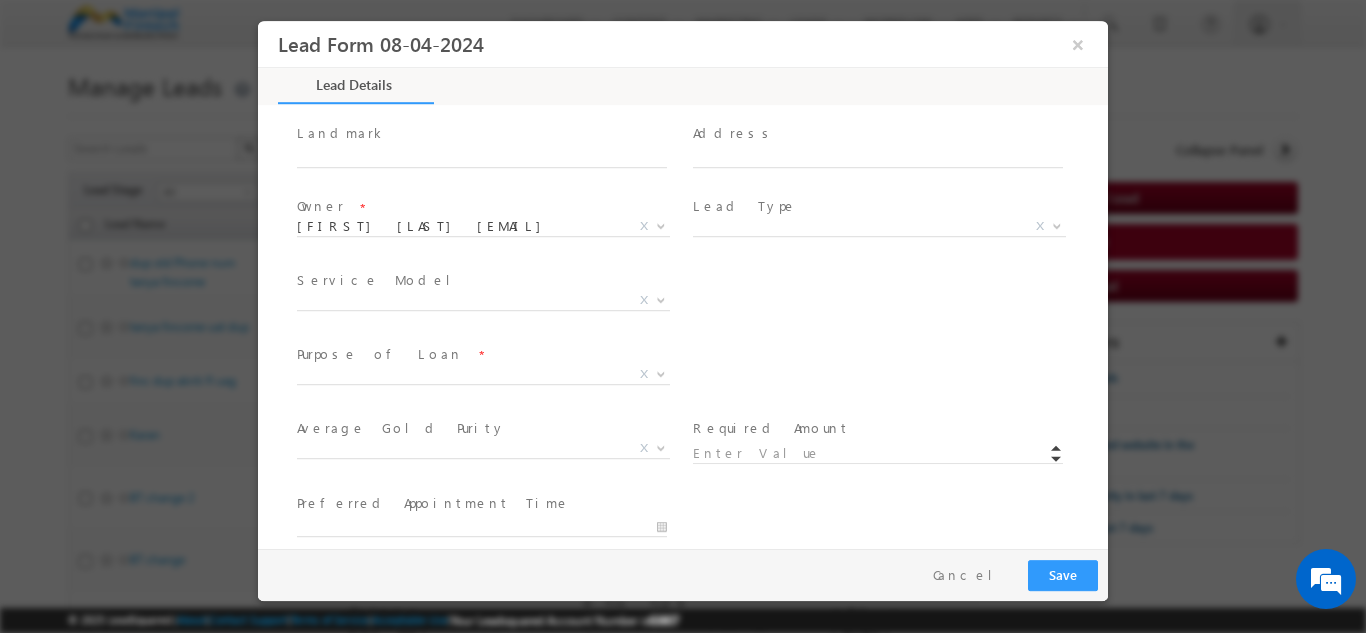 scroll, scrollTop: 627, scrollLeft: 0, axis: vertical 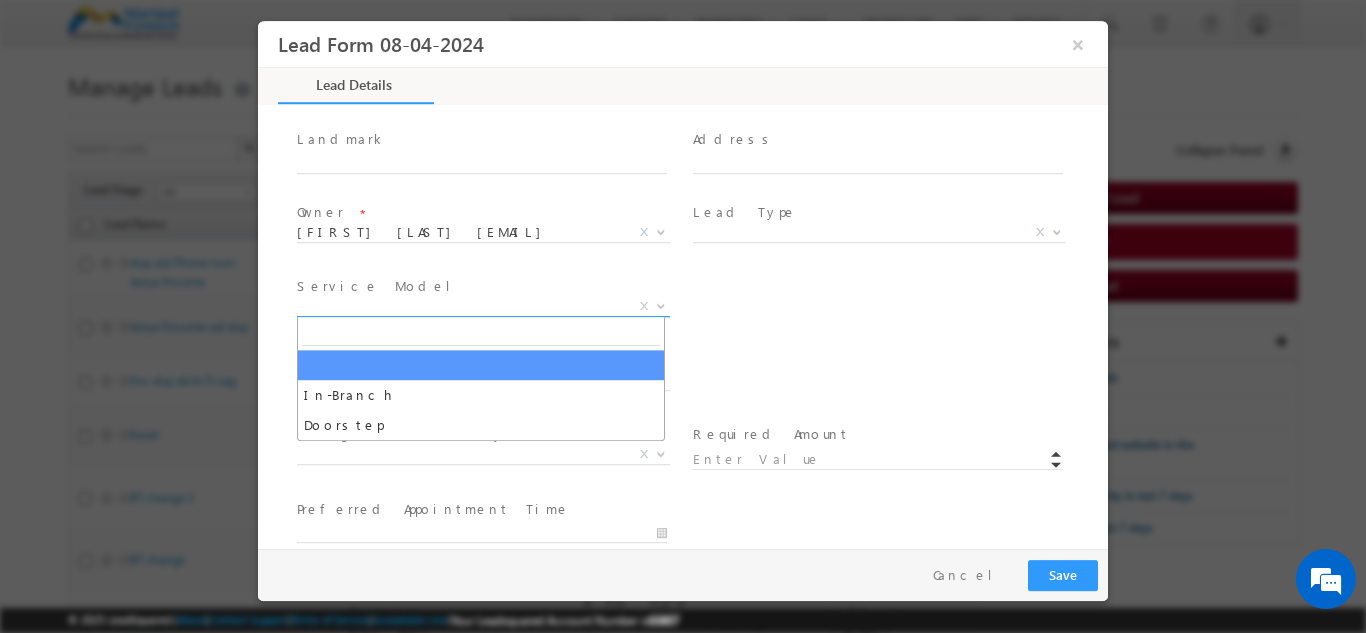 click on "X" at bounding box center (483, 306) 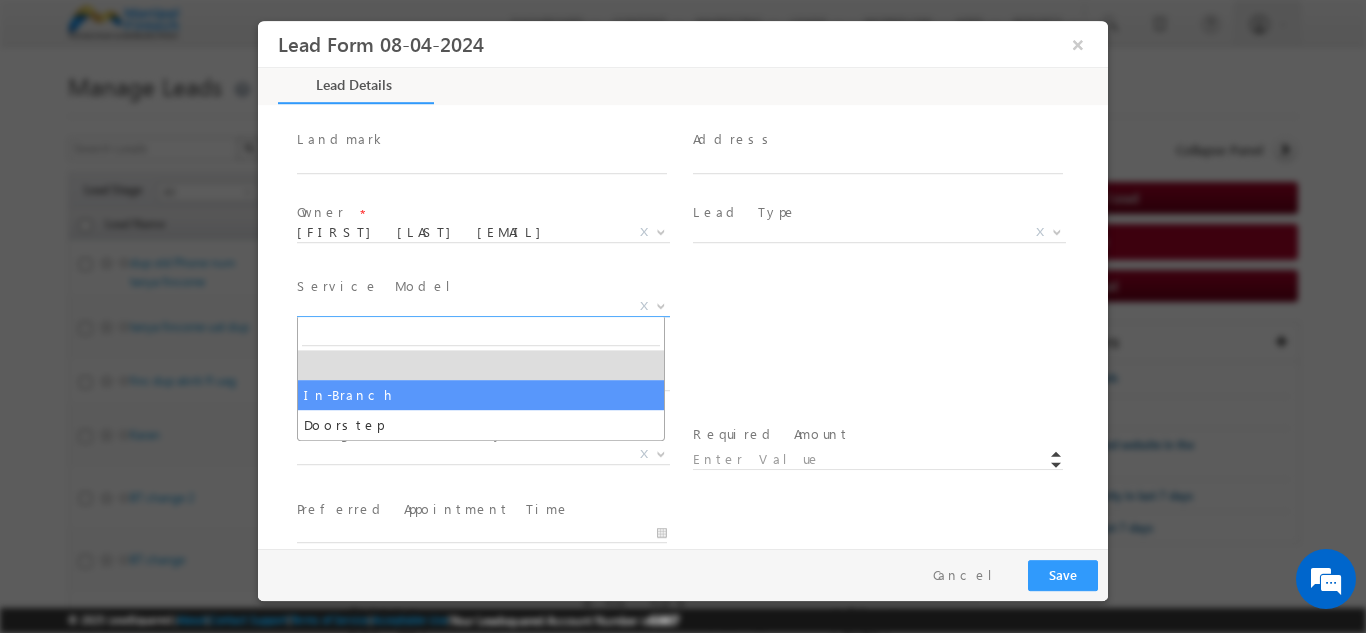 select on "In-Branch" 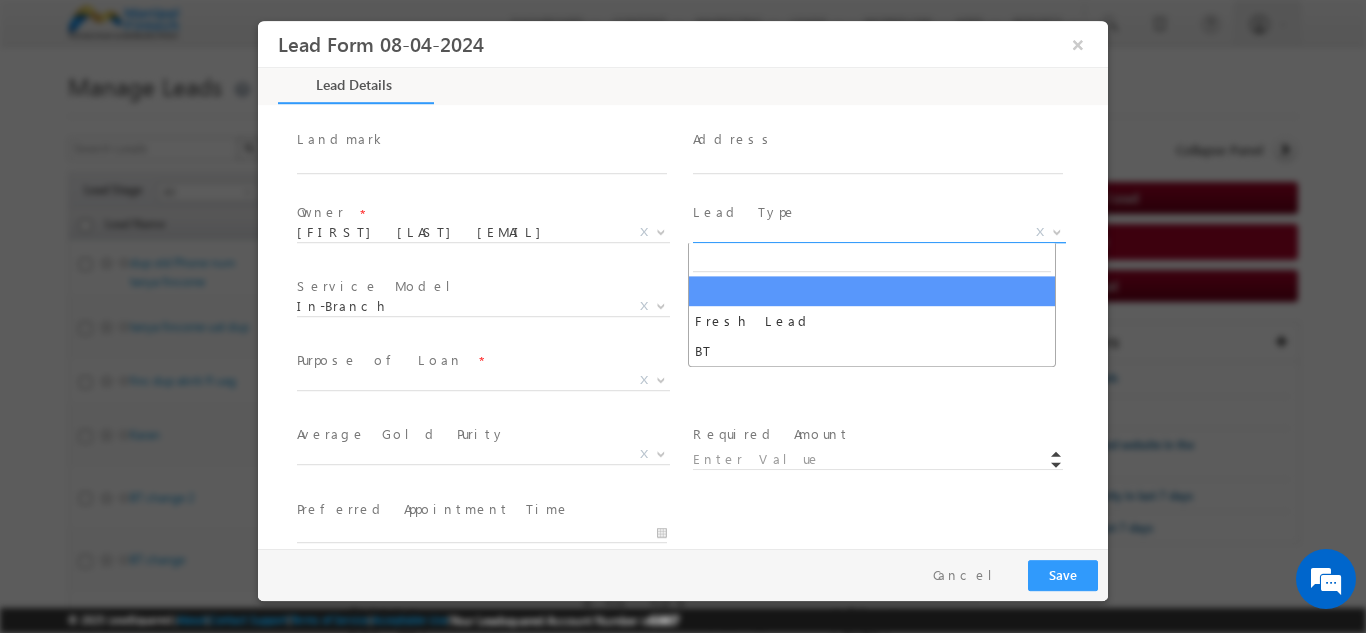click on "X" at bounding box center [879, 232] 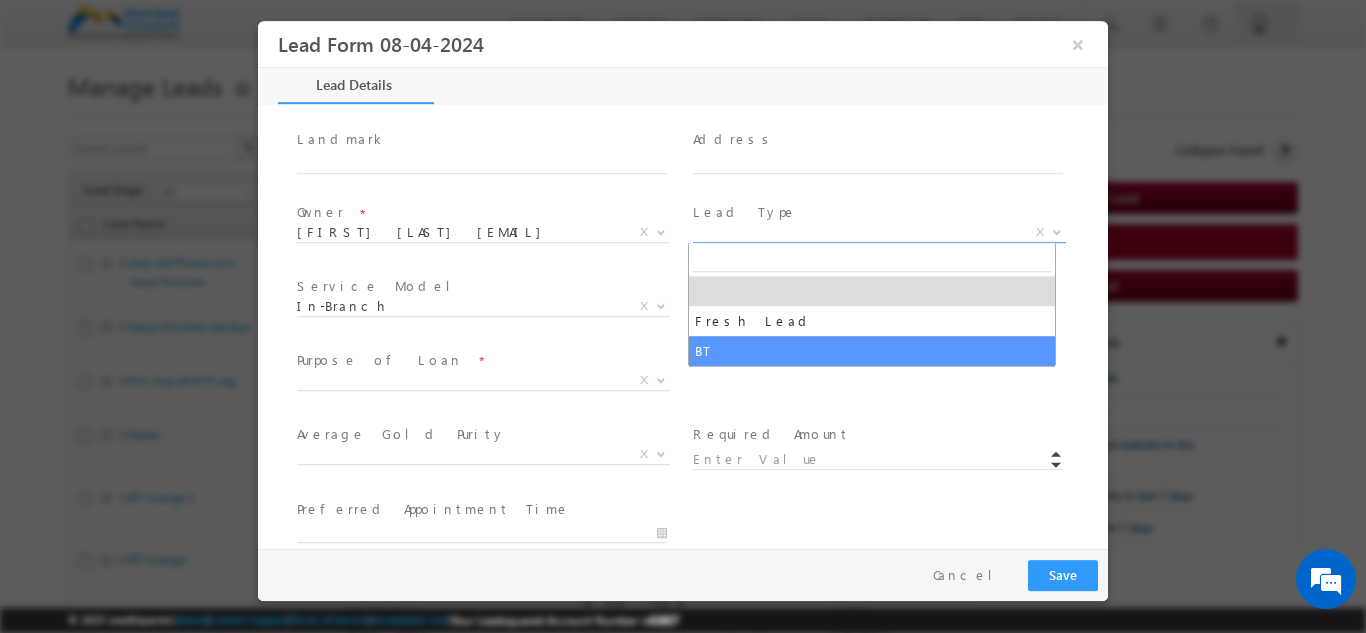 select on "BT" 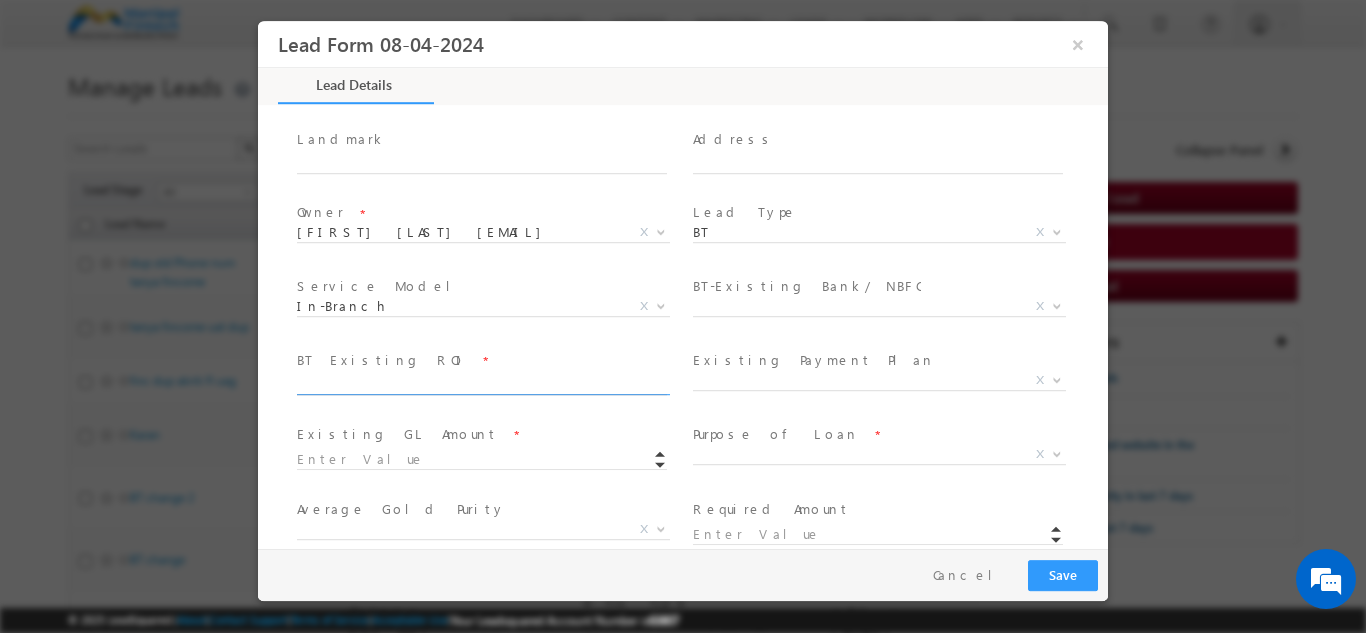 click at bounding box center (482, 384) 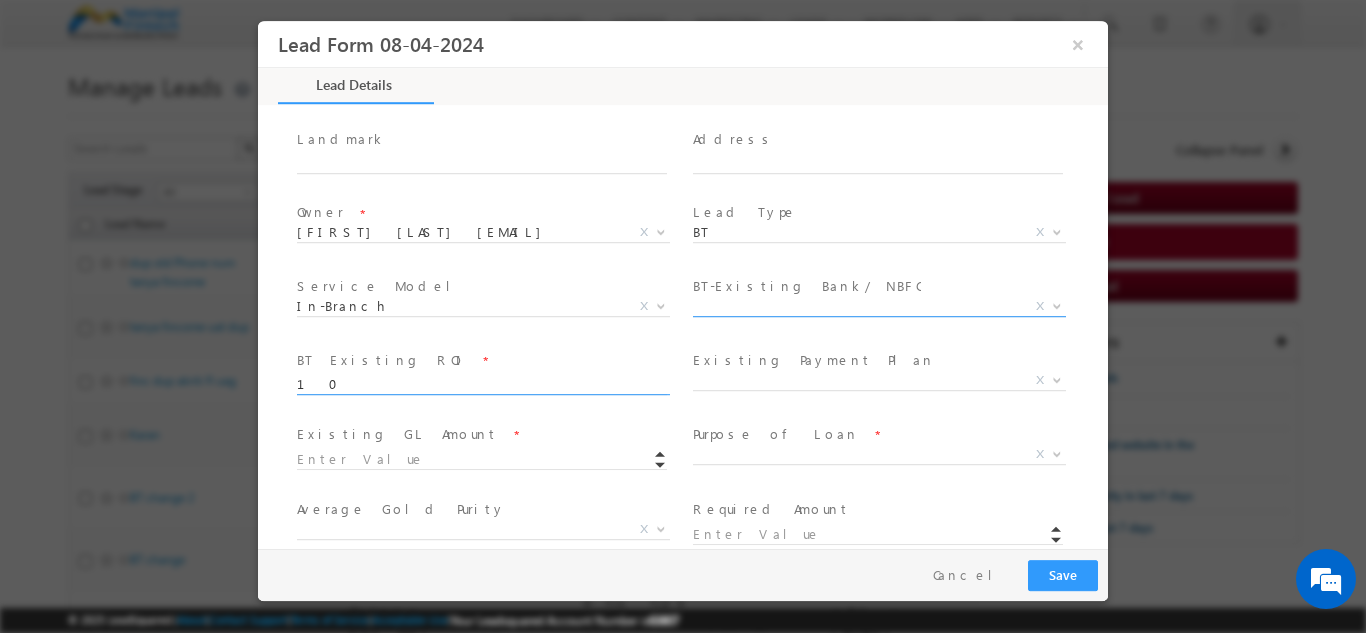 type on "10" 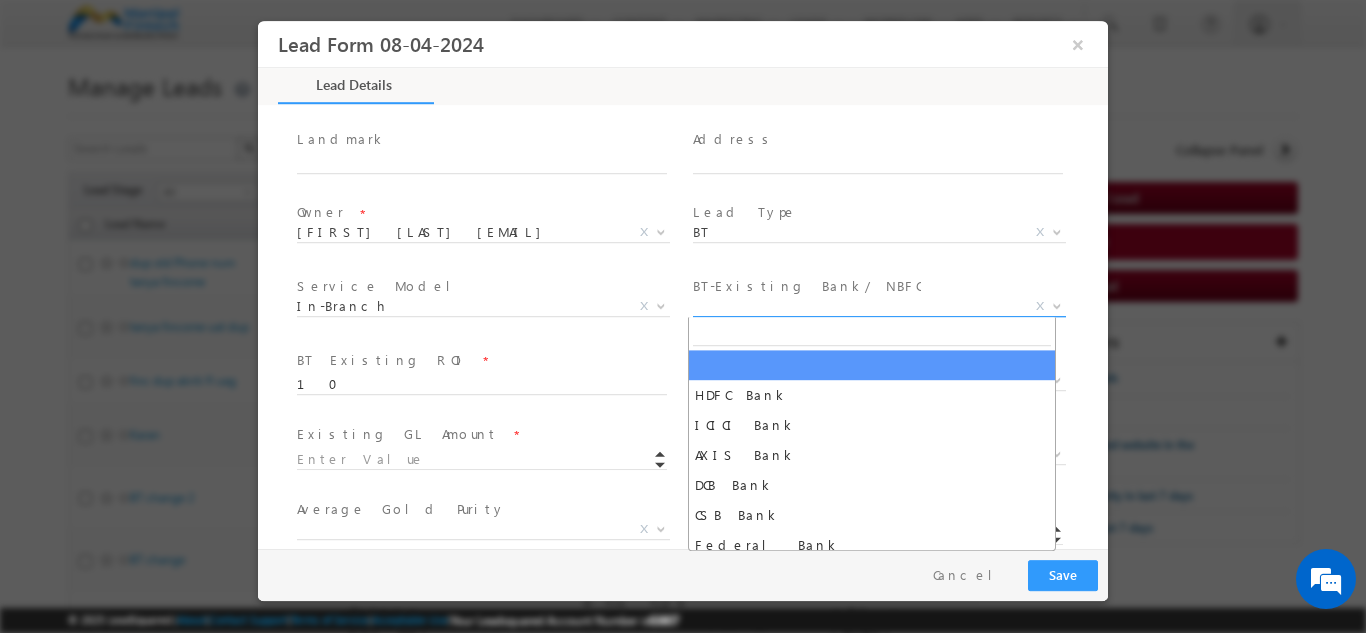 click on "X" at bounding box center (879, 306) 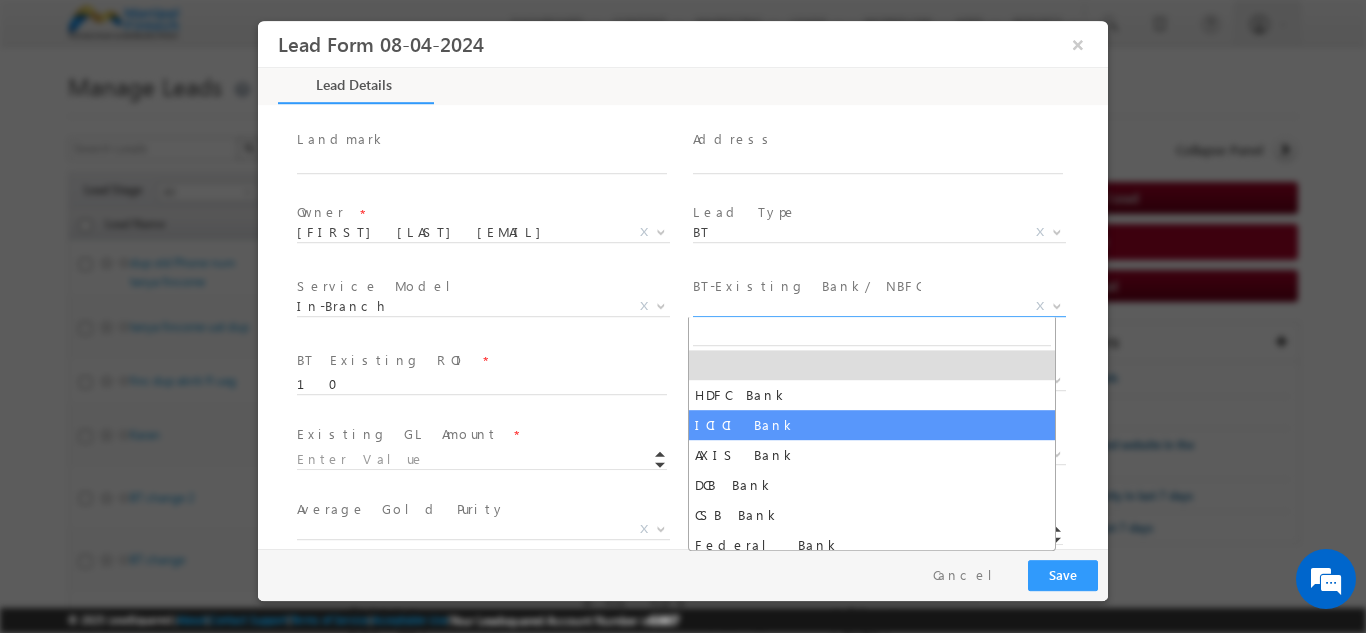 select on "ICICI Bank" 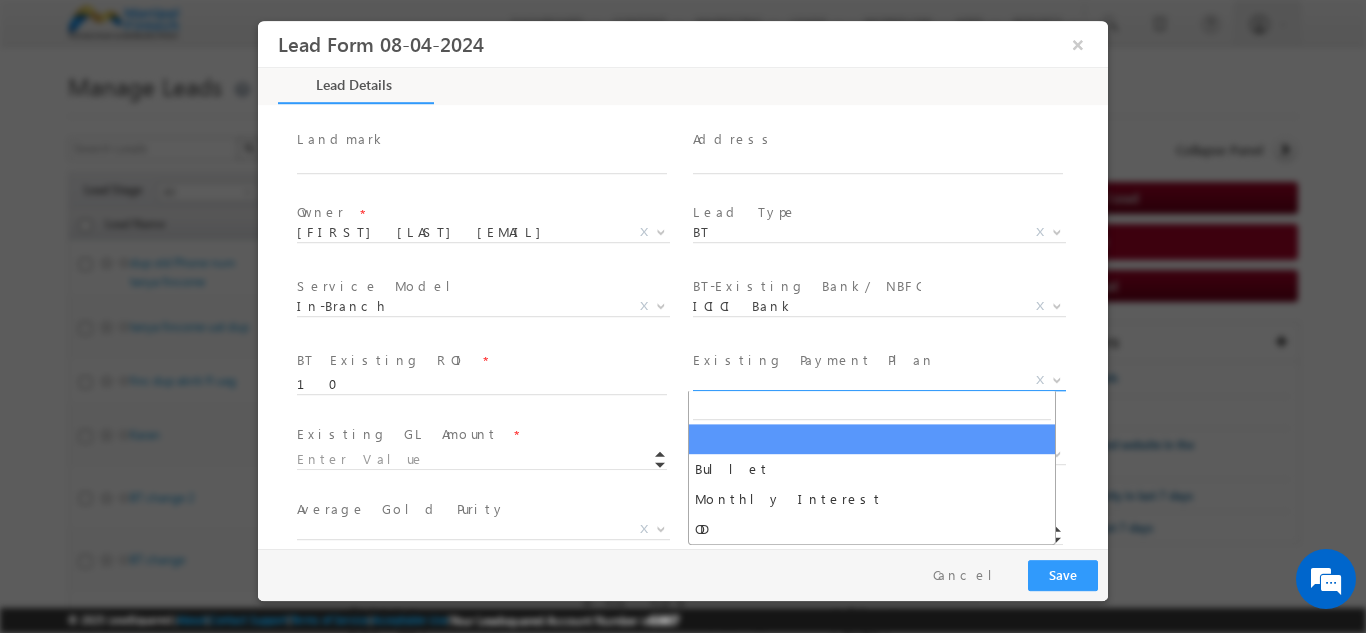 click on "X" at bounding box center (879, 380) 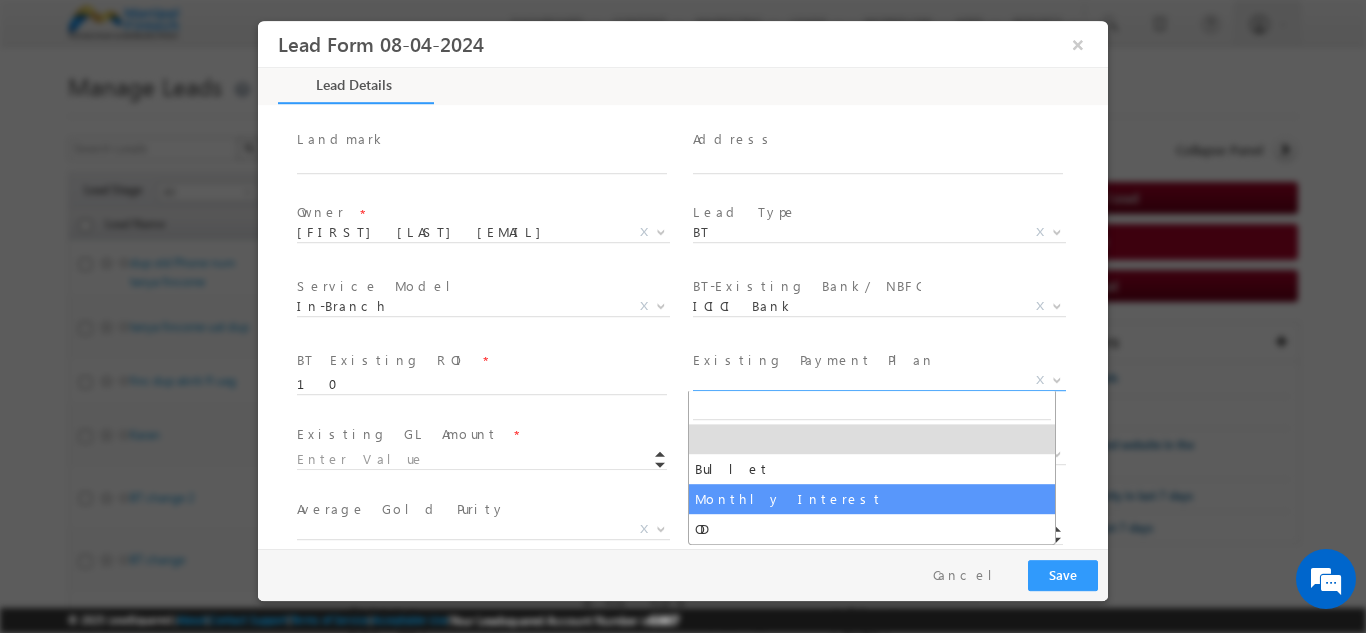 select on "Monthly Interest" 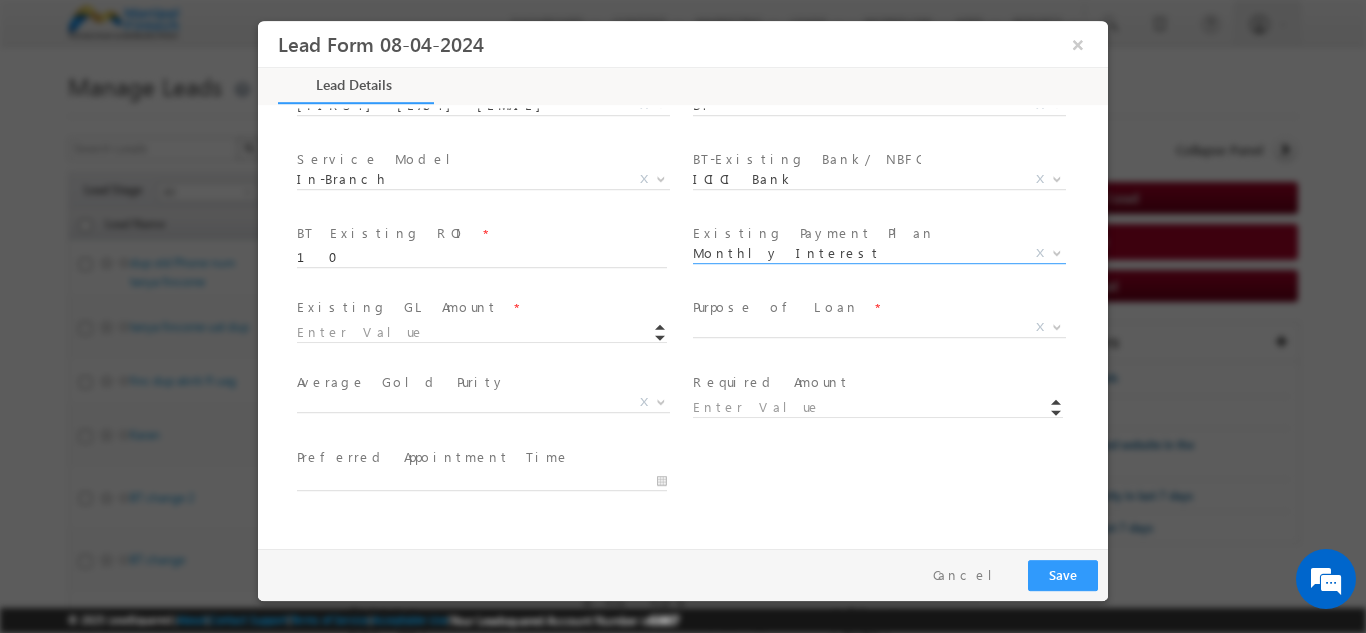 scroll, scrollTop: 755, scrollLeft: 0, axis: vertical 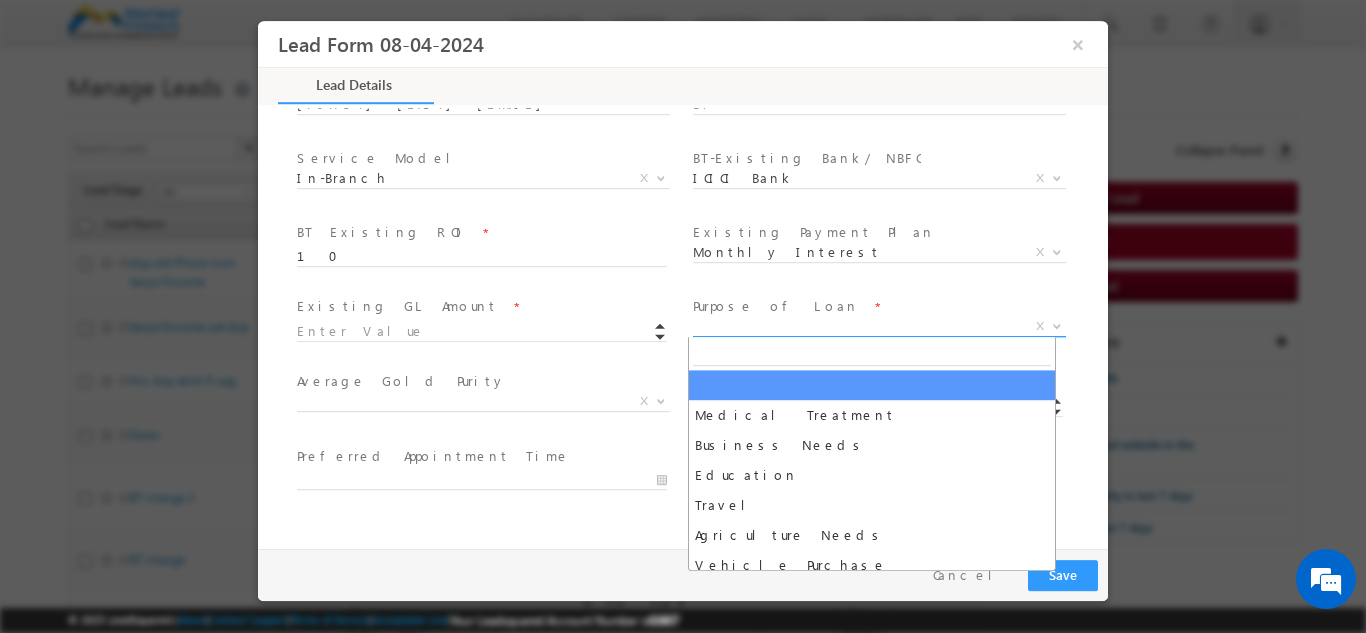 click on "X" at bounding box center (879, 326) 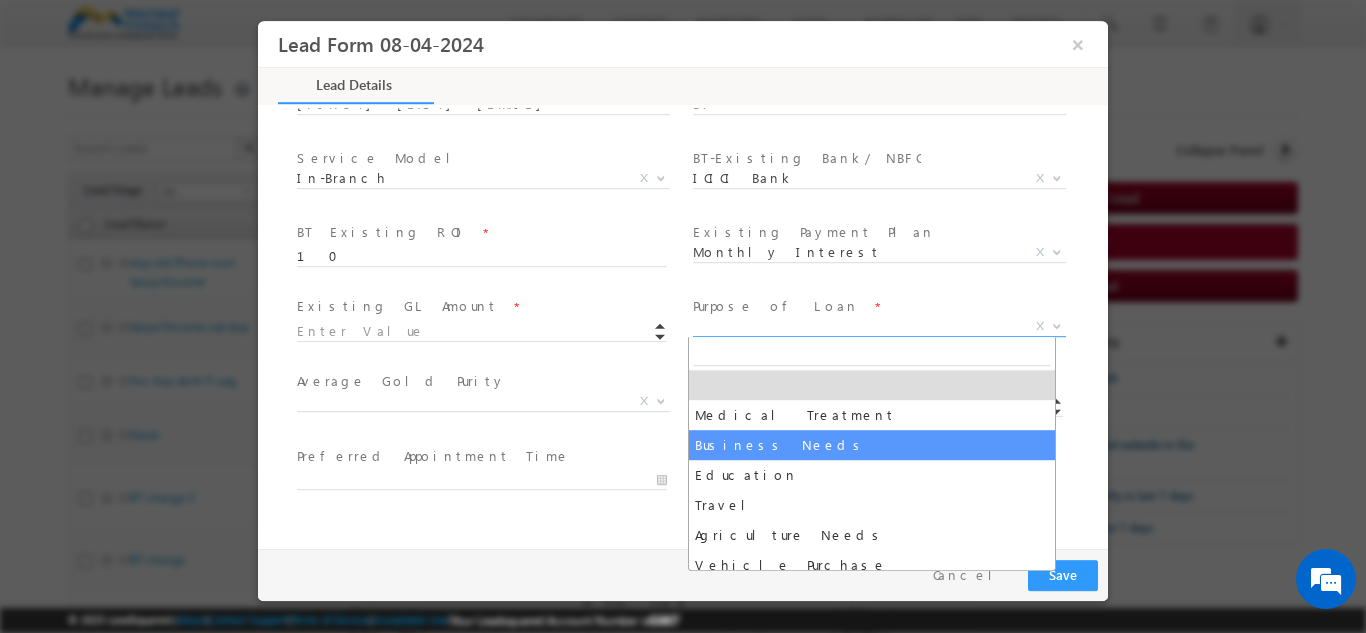 select on "Business Needs" 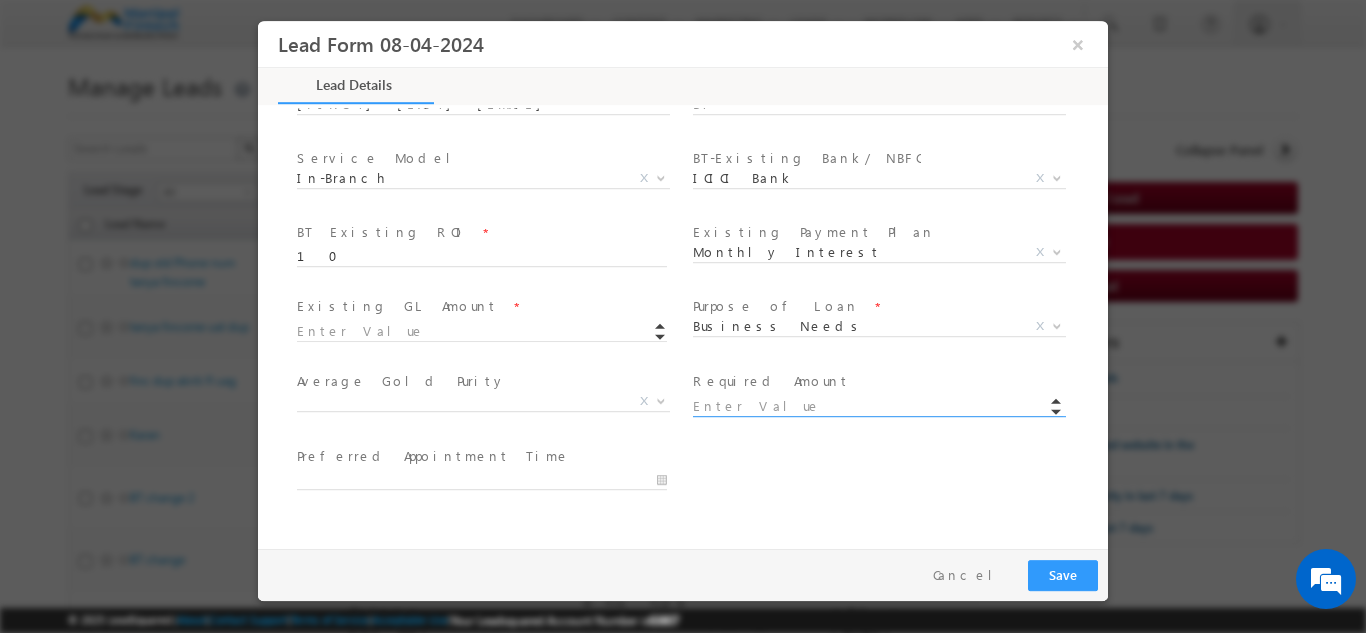 click at bounding box center (878, 406) 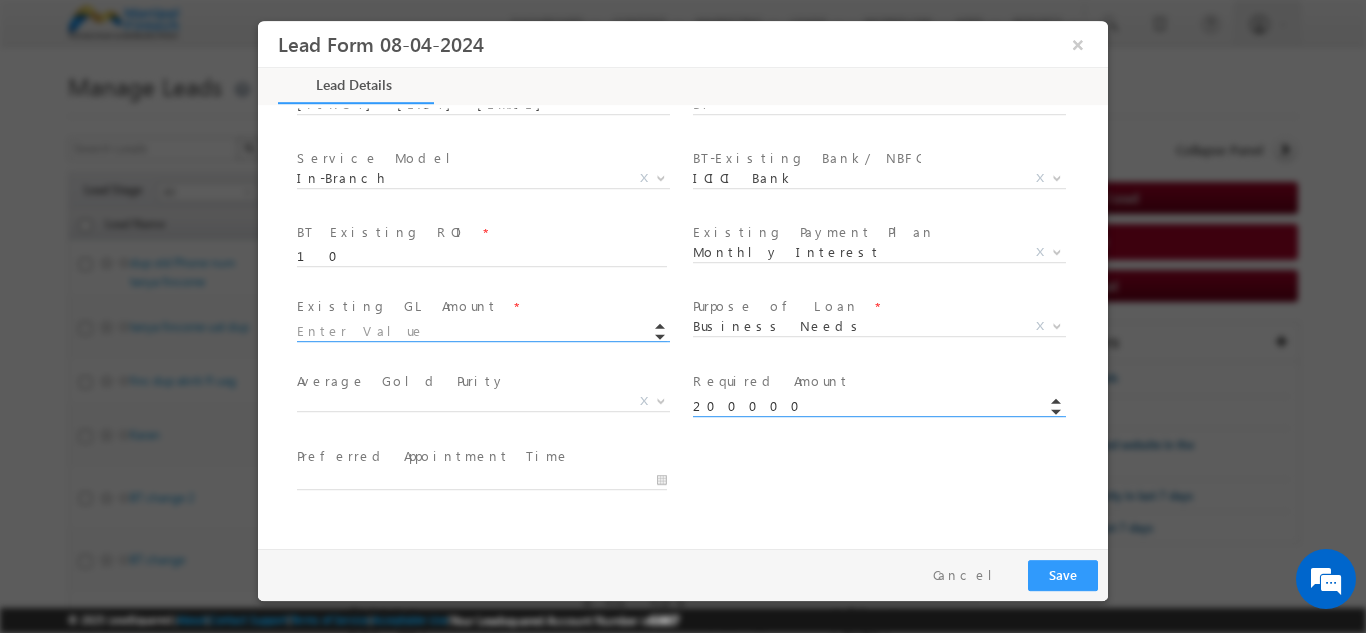 type on "200000.00" 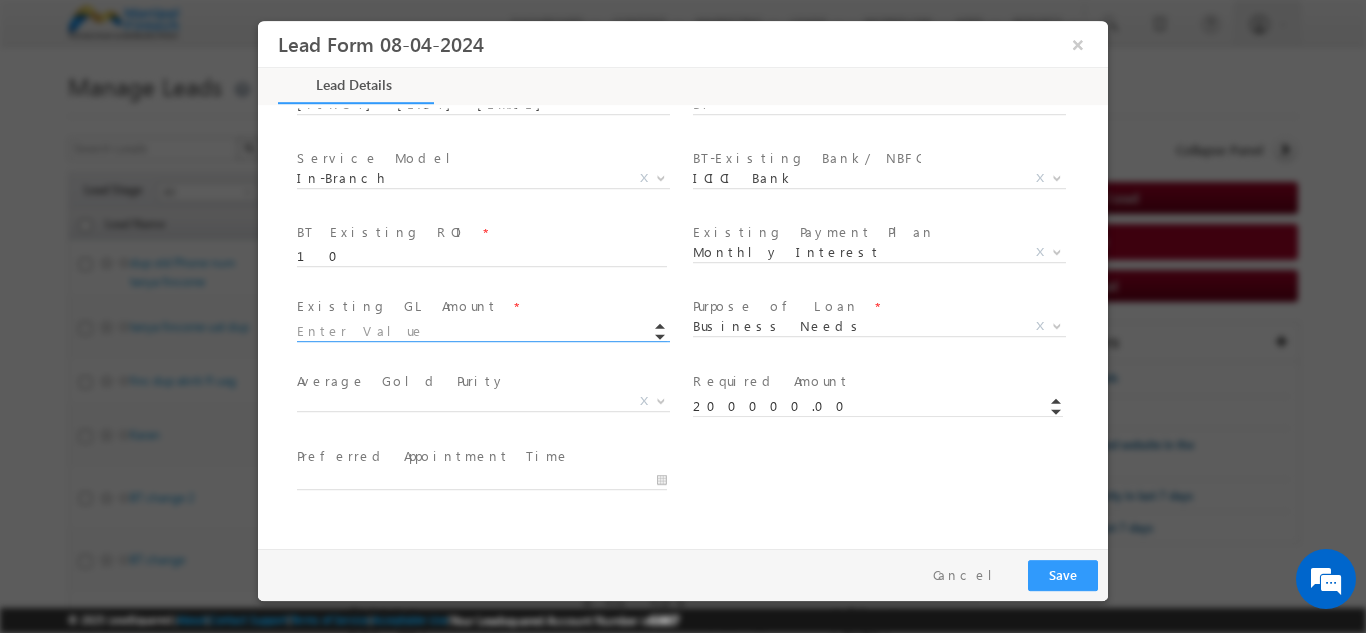 click at bounding box center [482, 331] 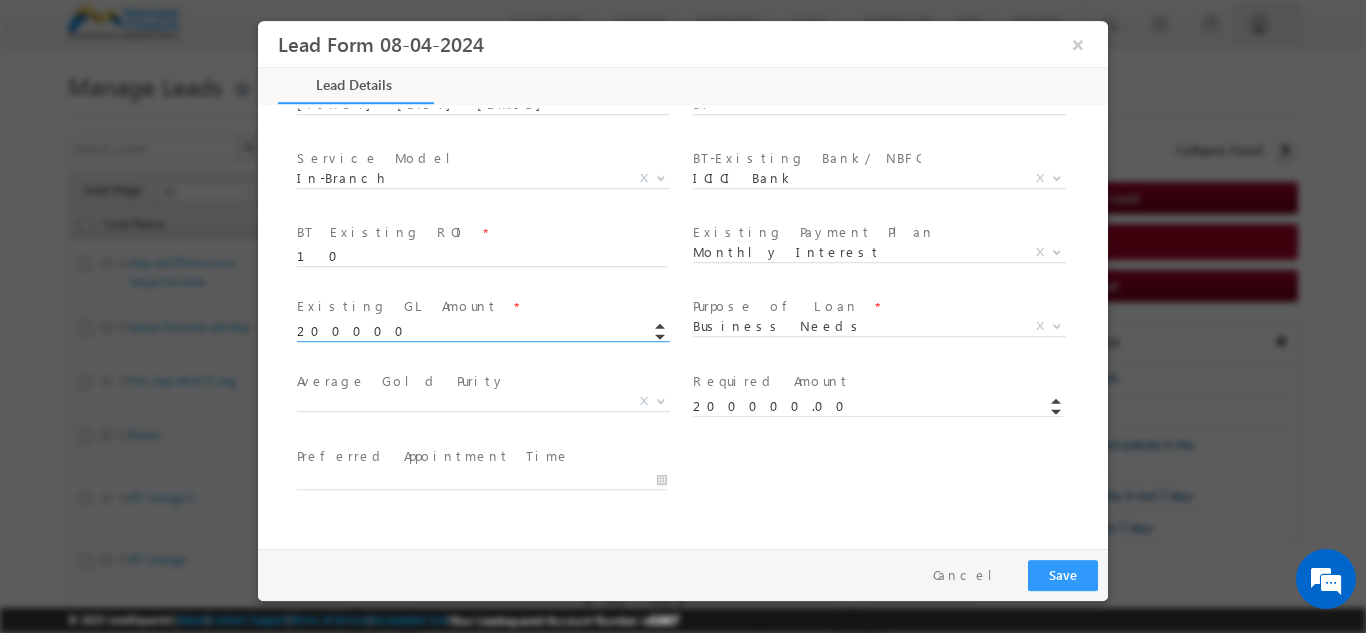 type on "200000.00" 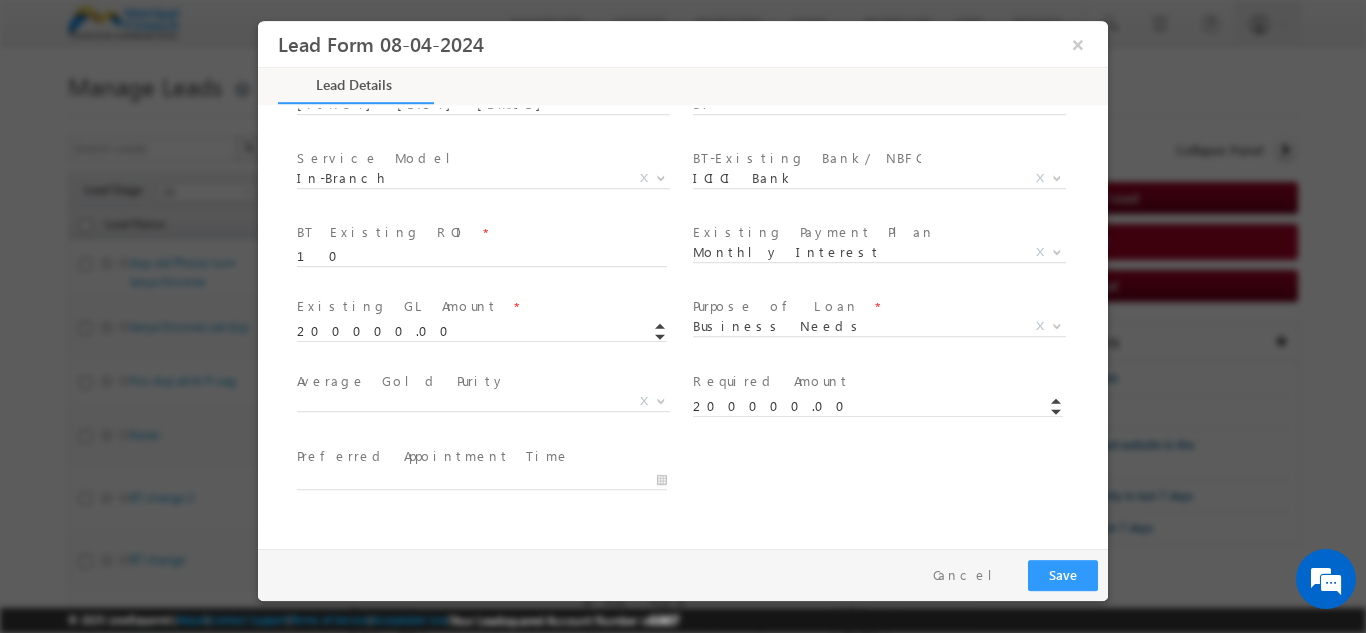 click on "Preferred Appointment Time
*" at bounding box center (700, 478) 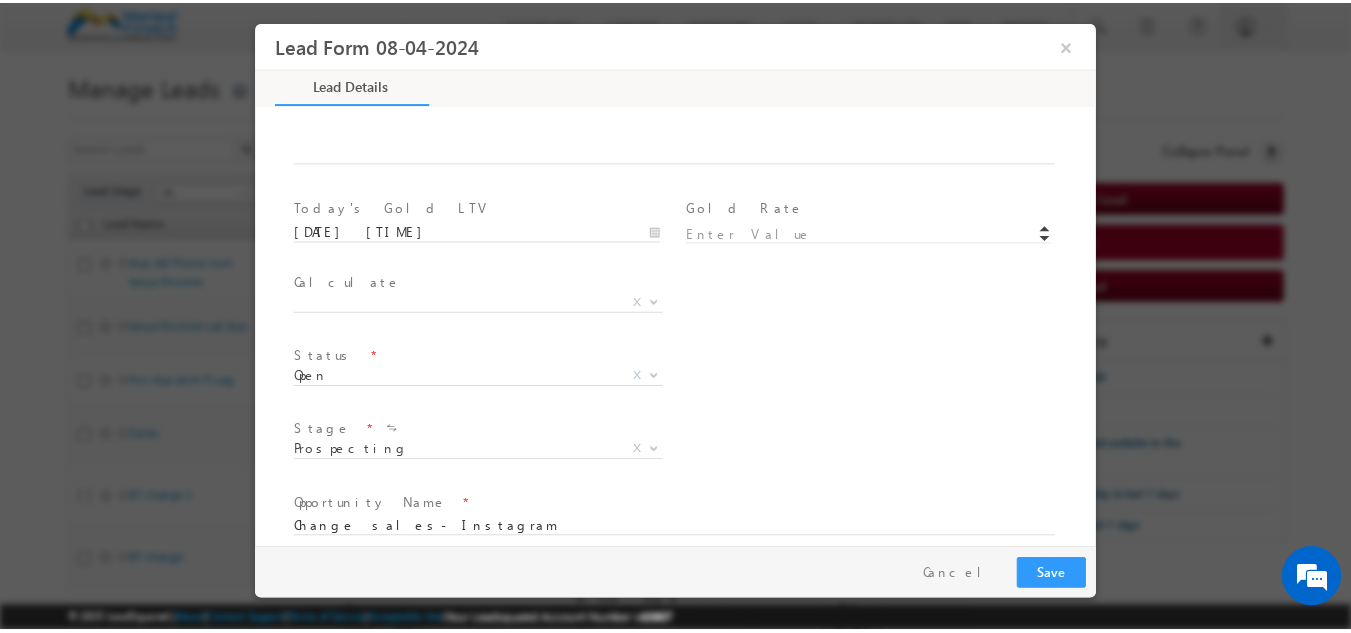 scroll, scrollTop: 1244, scrollLeft: 0, axis: vertical 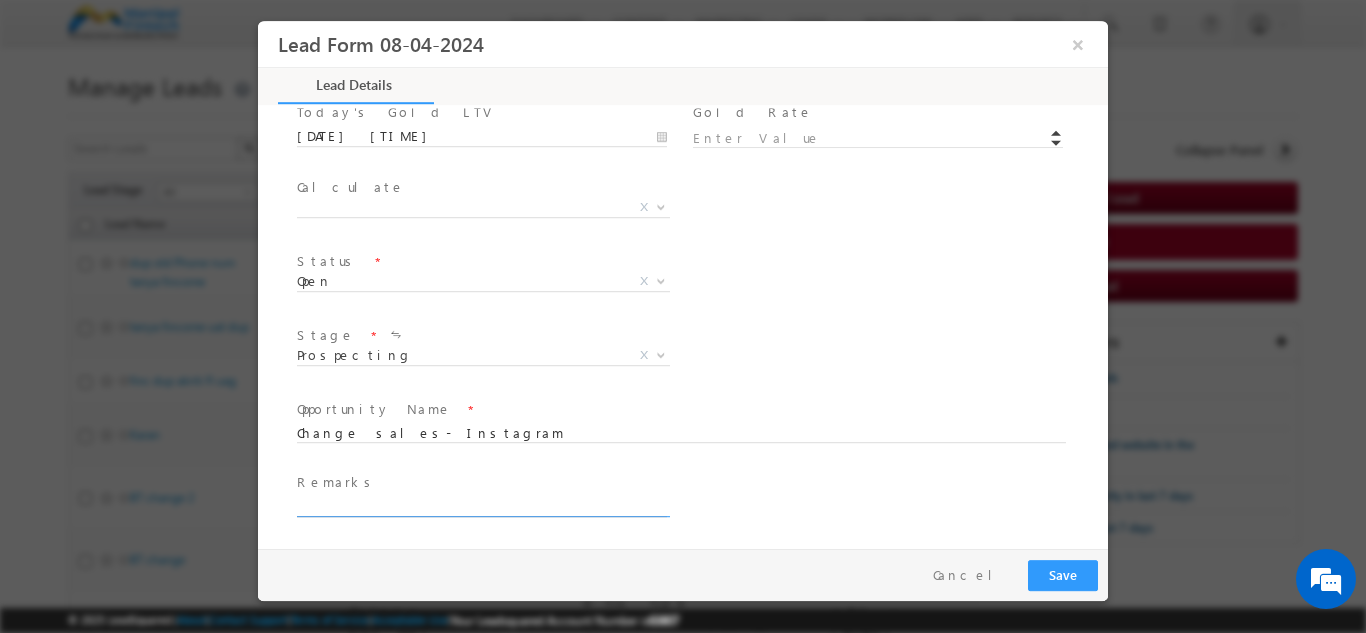 click at bounding box center (482, 506) 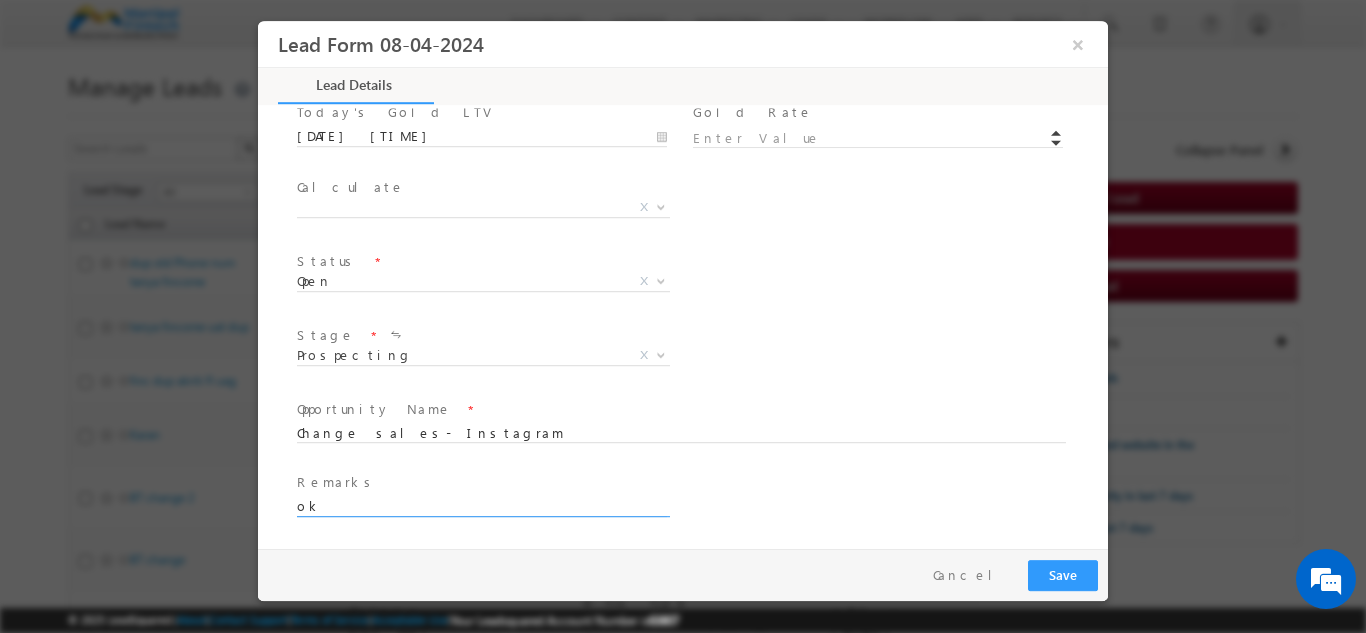 type on "ok" 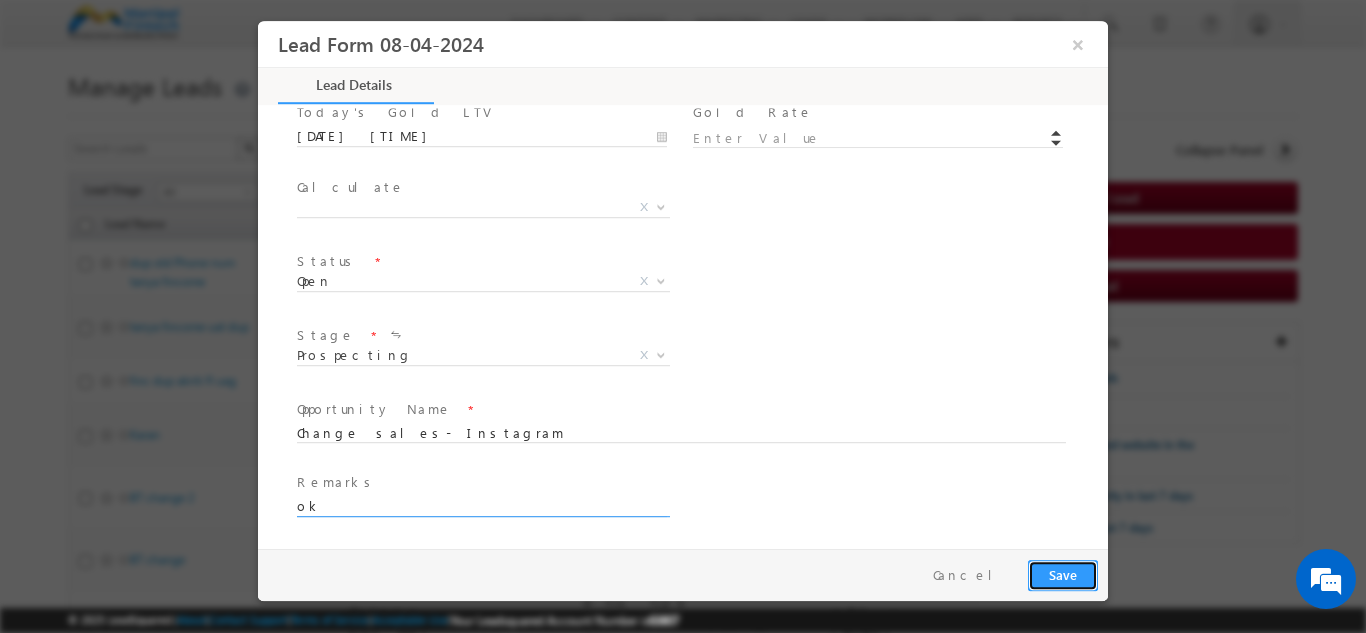 click on "Save" at bounding box center (1063, 574) 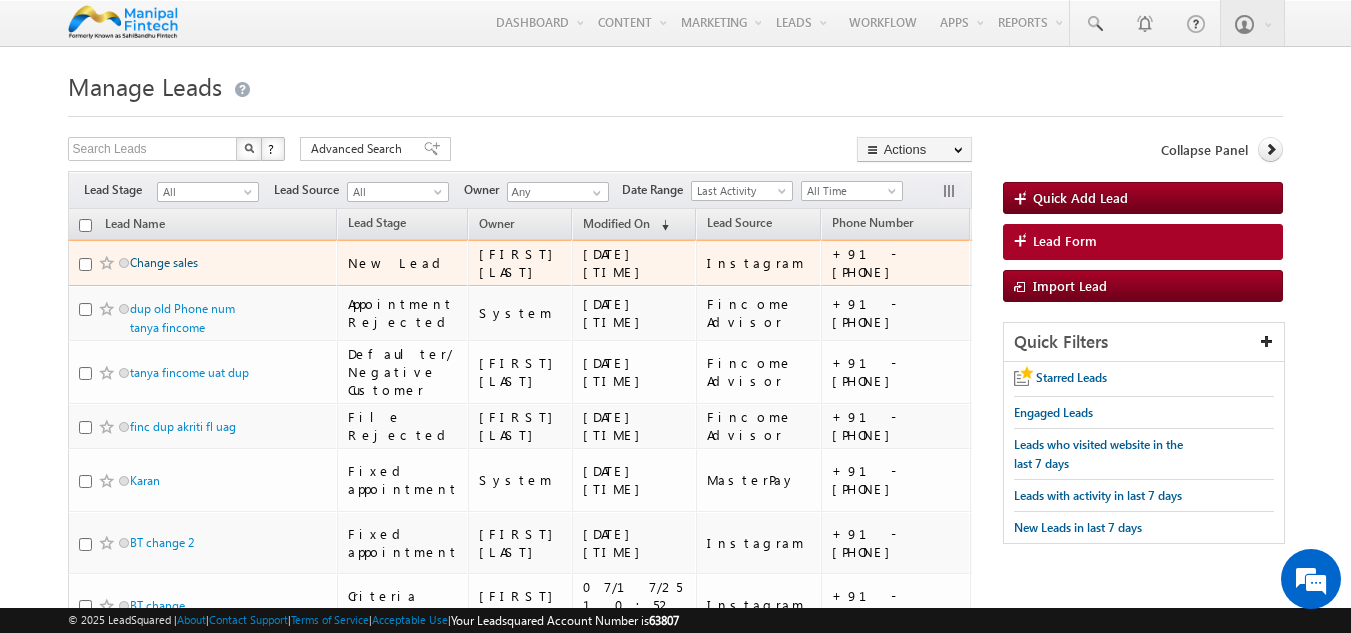 click on "Change sales" at bounding box center (164, 262) 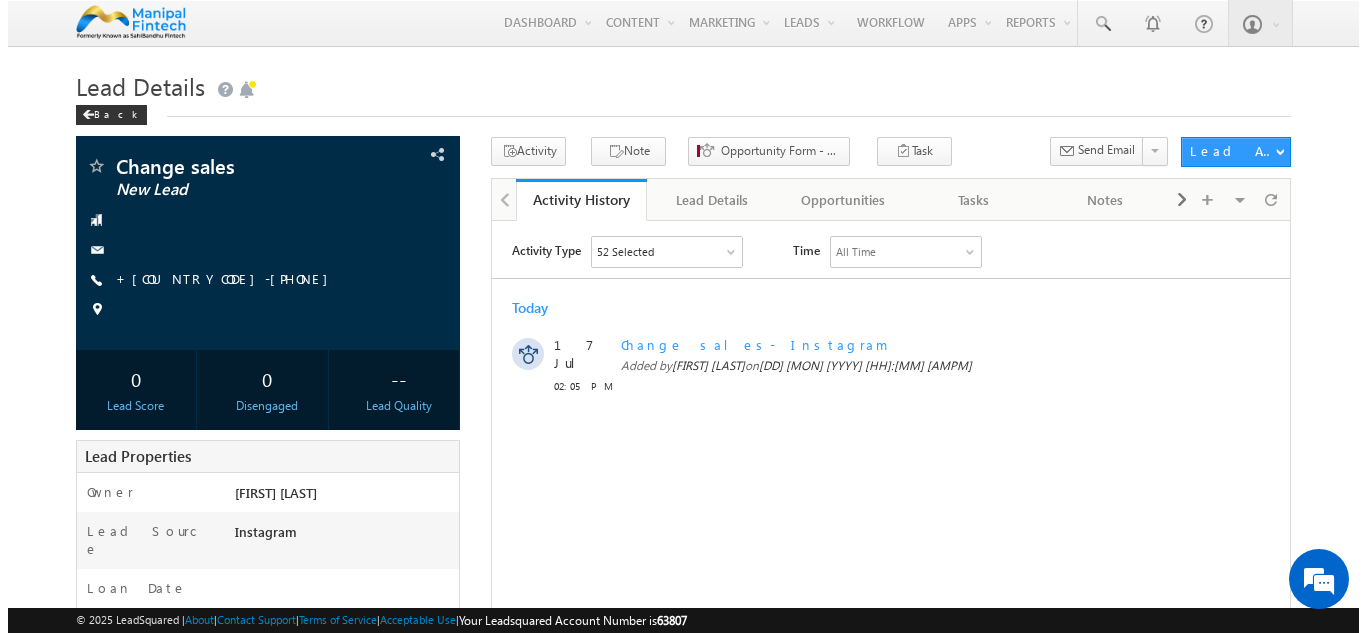 scroll, scrollTop: 0, scrollLeft: 0, axis: both 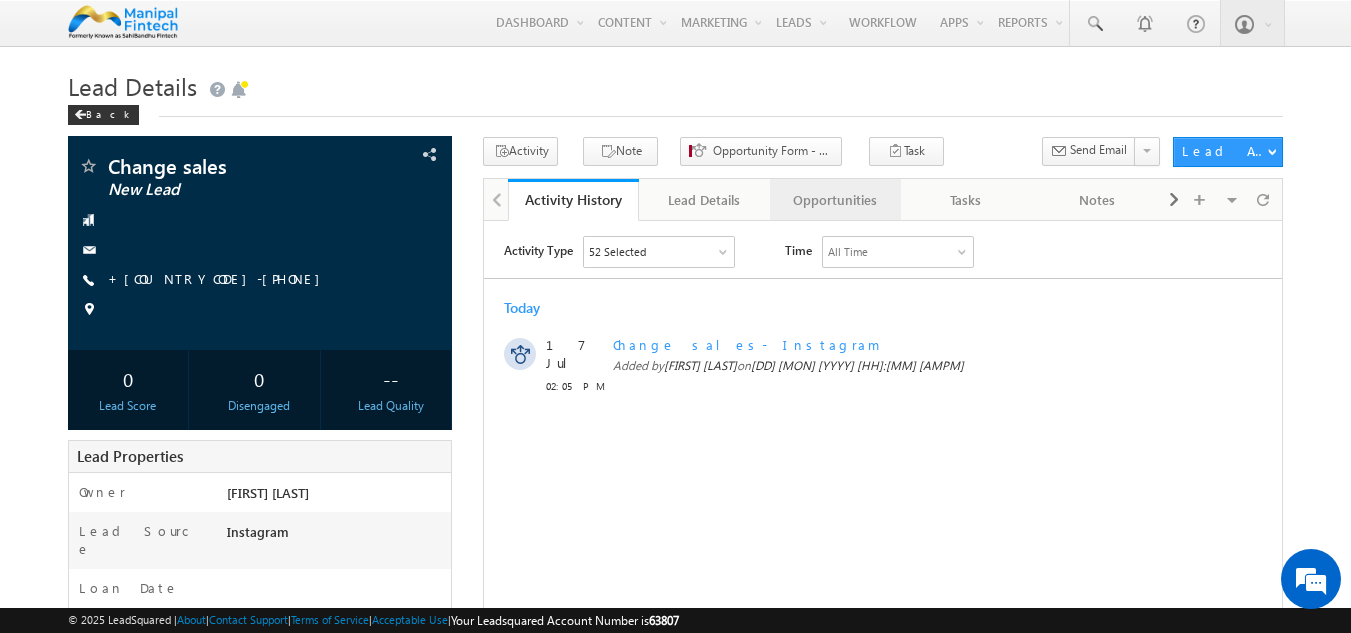click on "Opportunities" at bounding box center [834, 200] 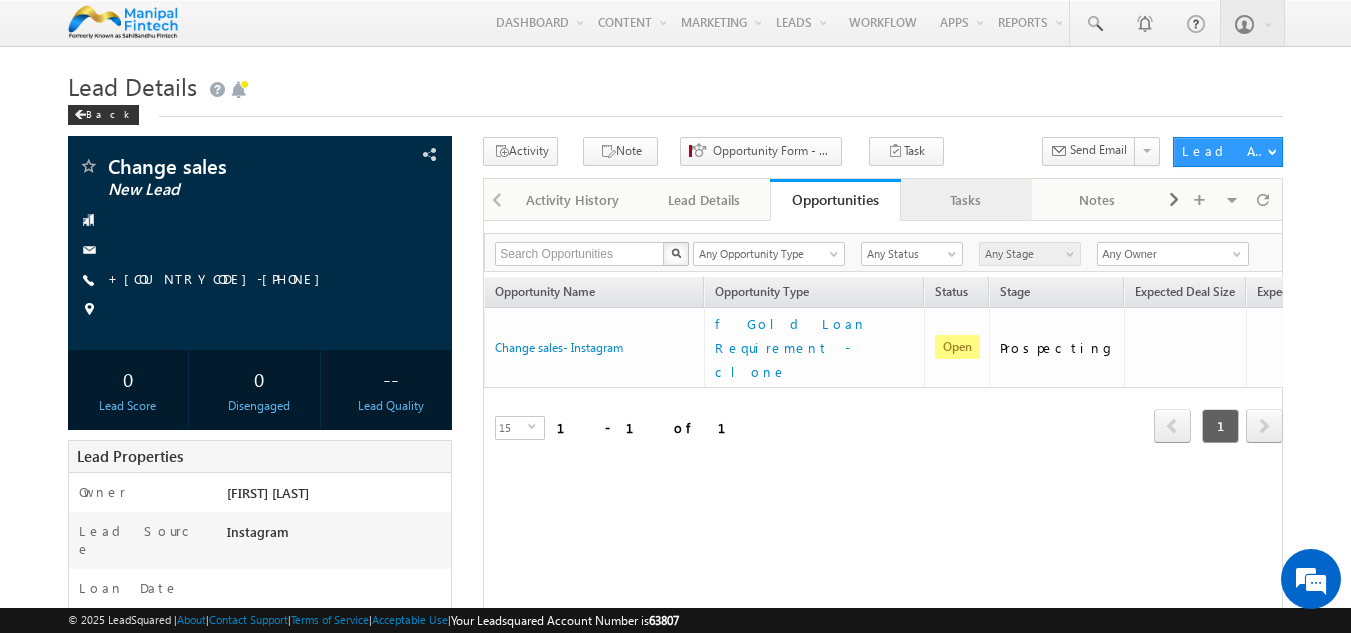 click on "Tasks" at bounding box center [965, 200] 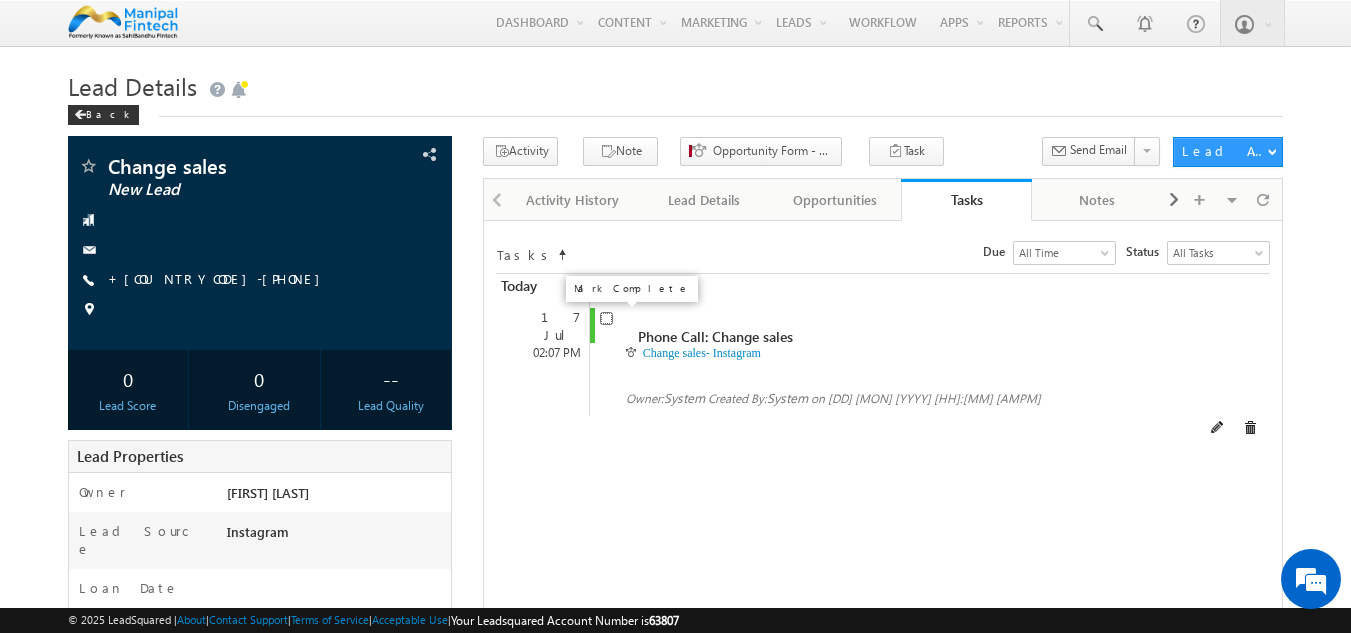 click at bounding box center (606, 318) 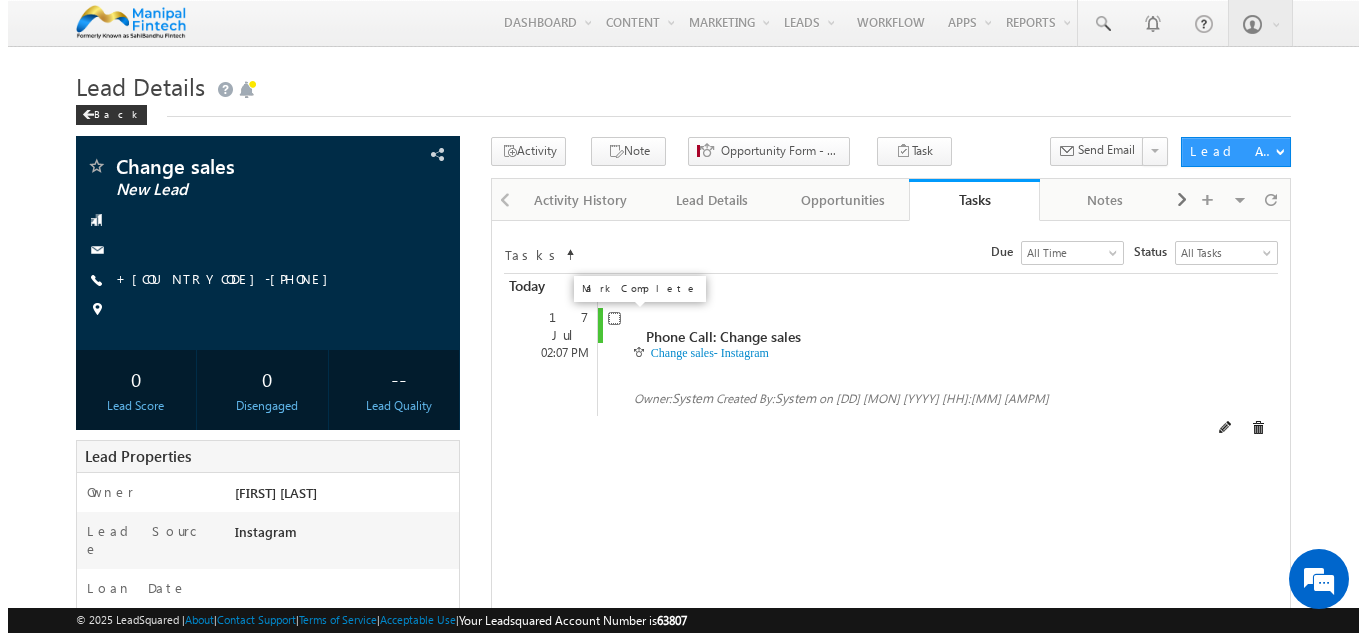 scroll, scrollTop: 0, scrollLeft: 0, axis: both 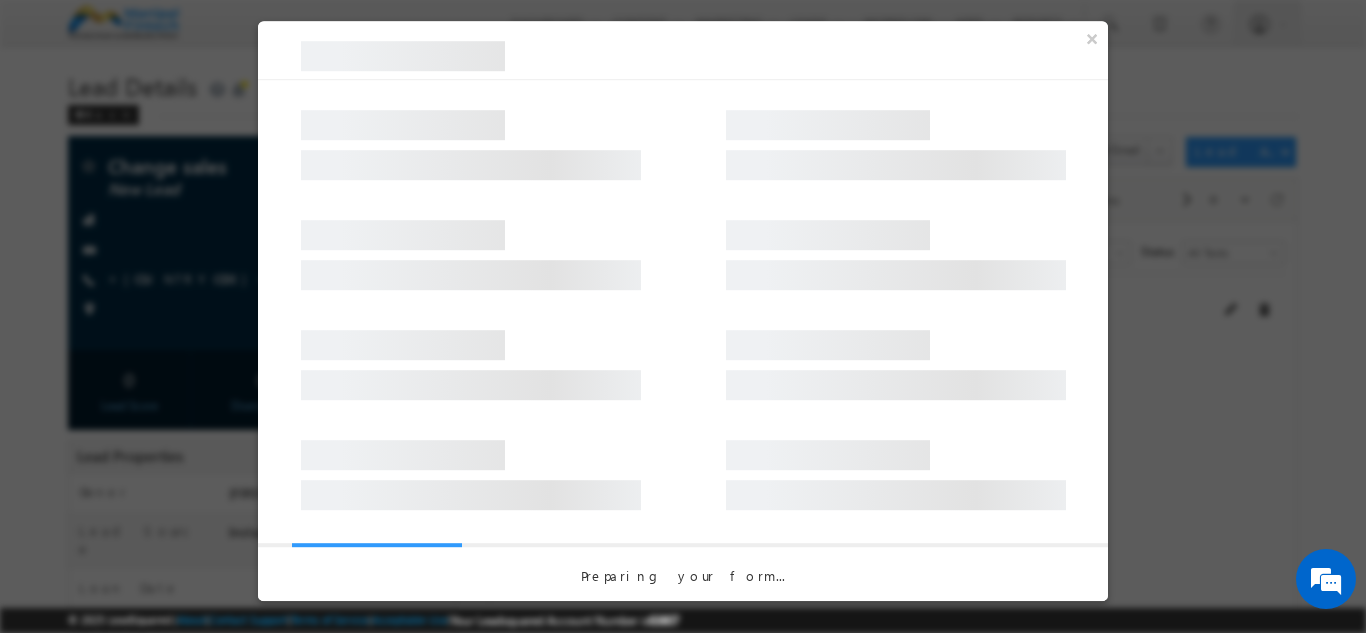 select on "Male" 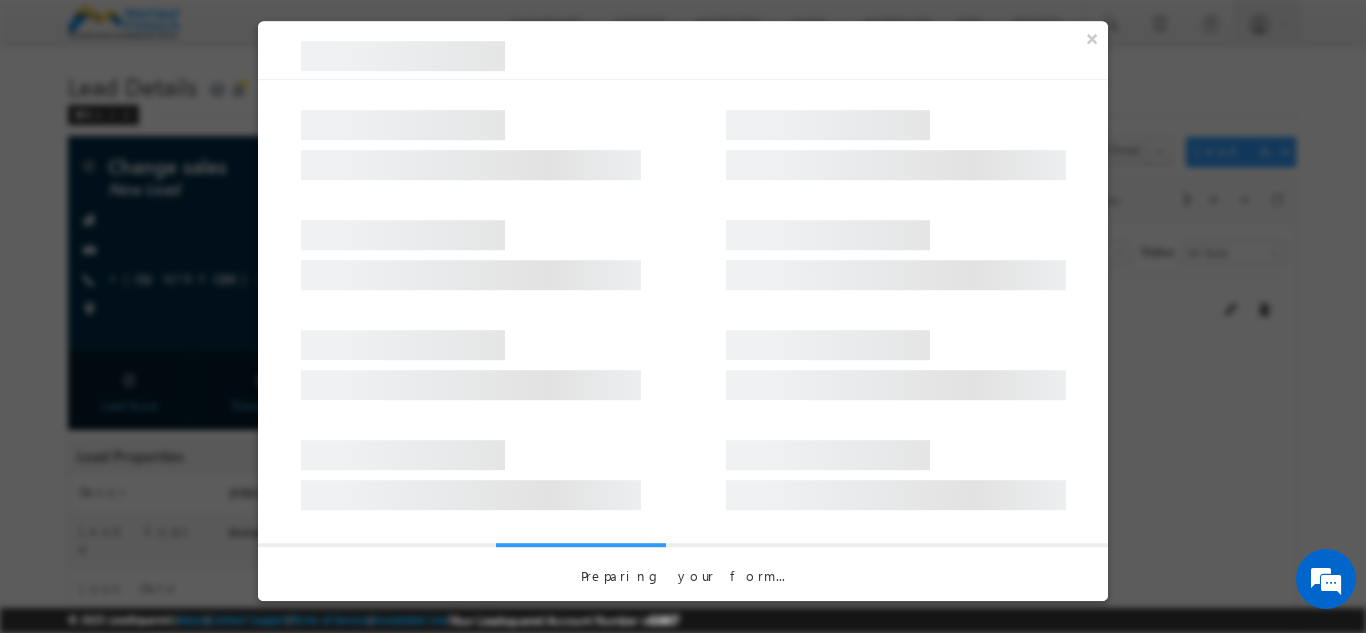 select on "Instagram" 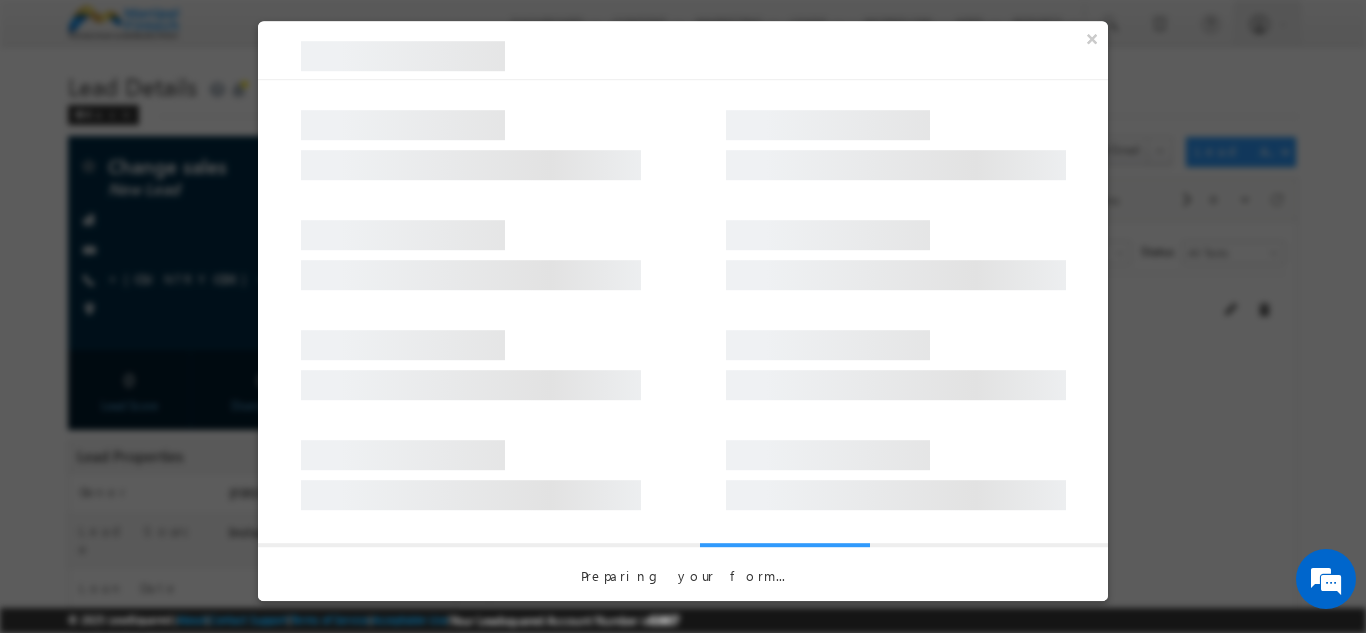 select on "BT" 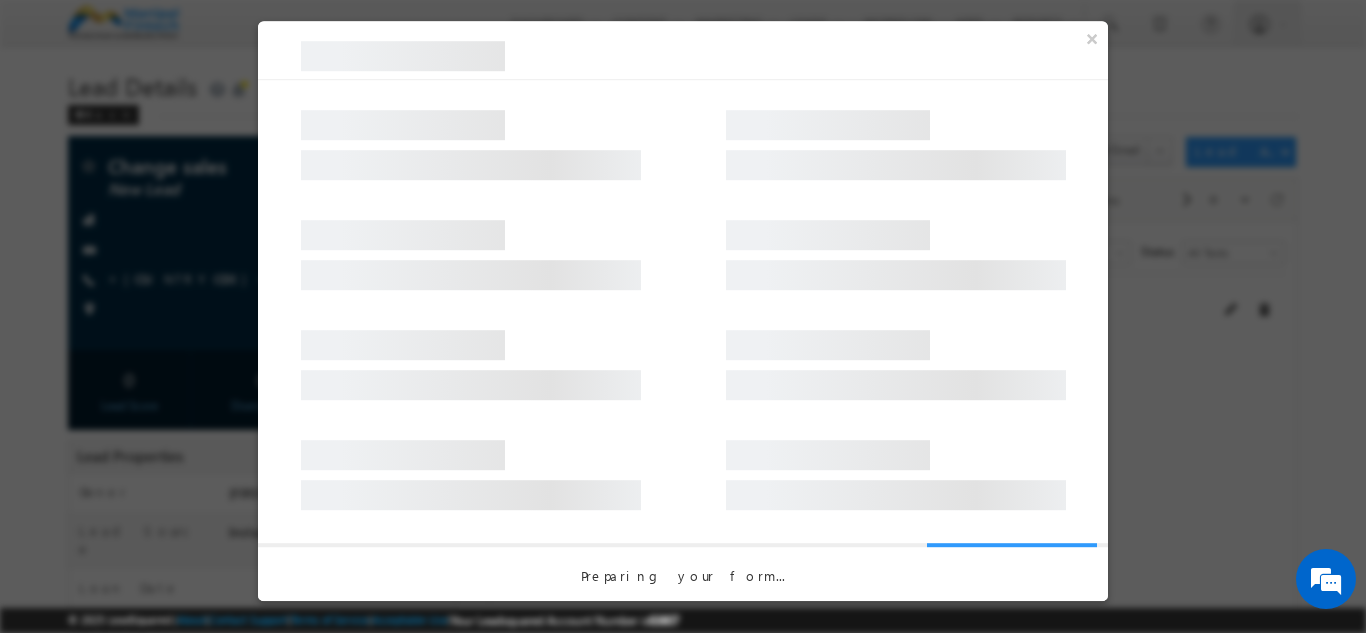 select on "In-Branch" 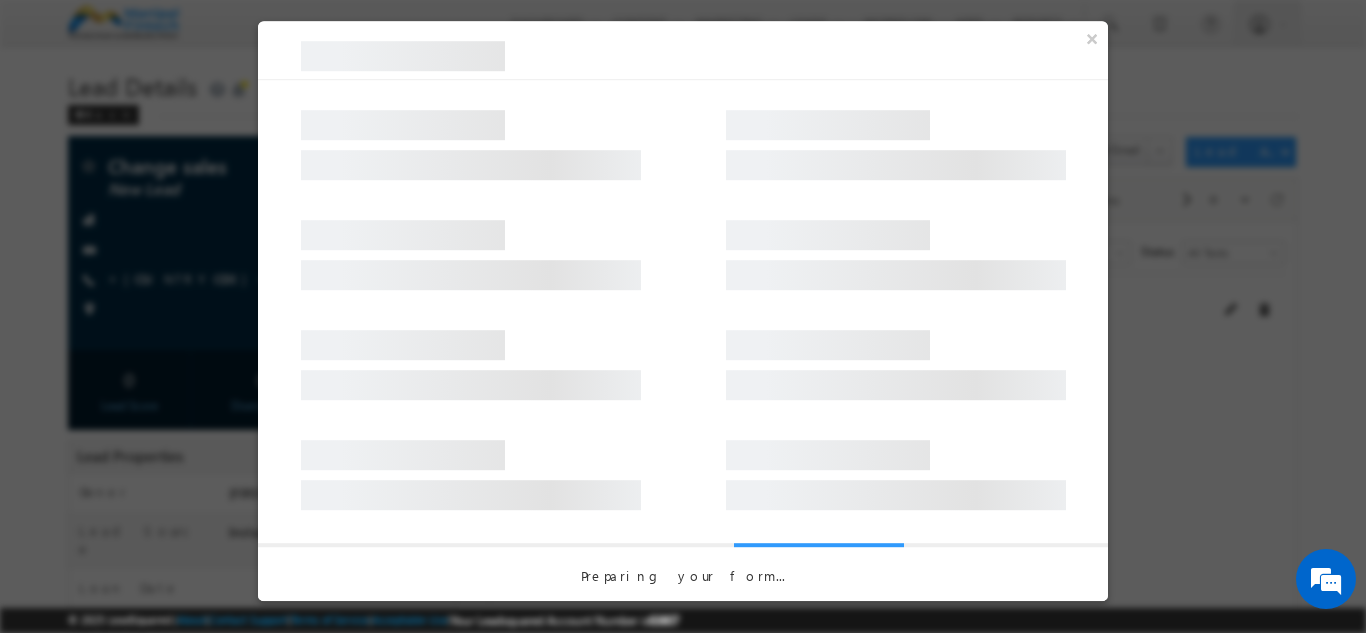 select on "ICICI Bank" 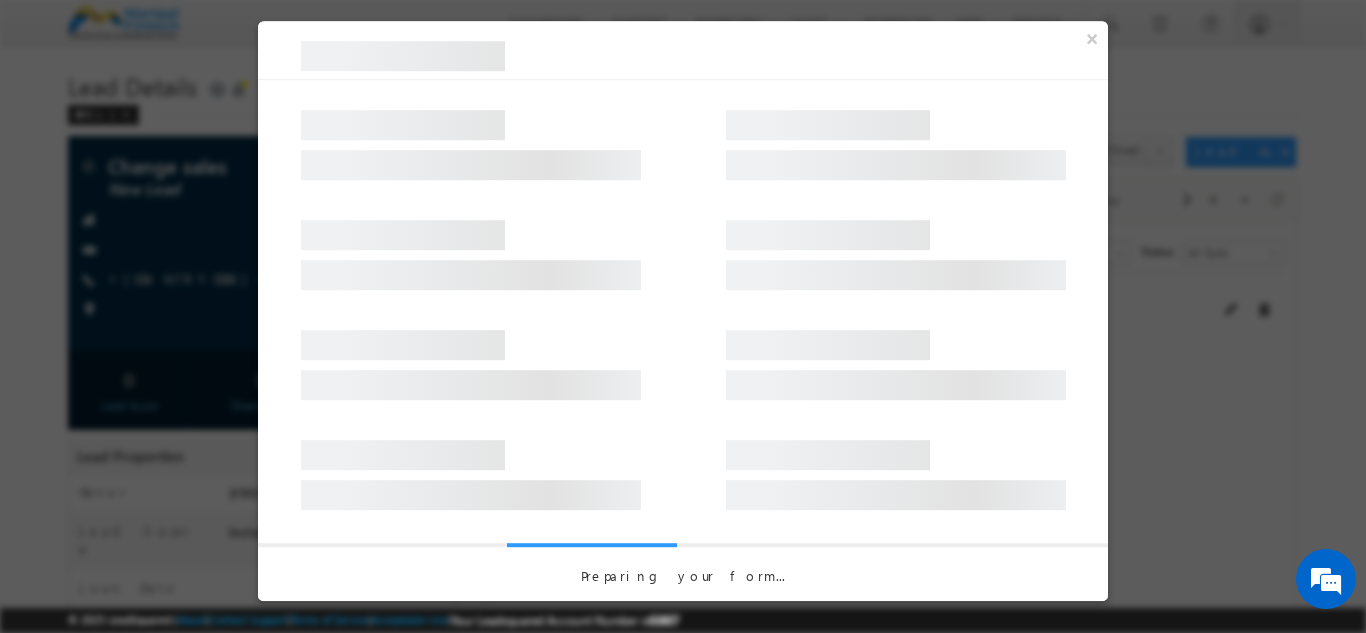 select on "Monthly Interest" 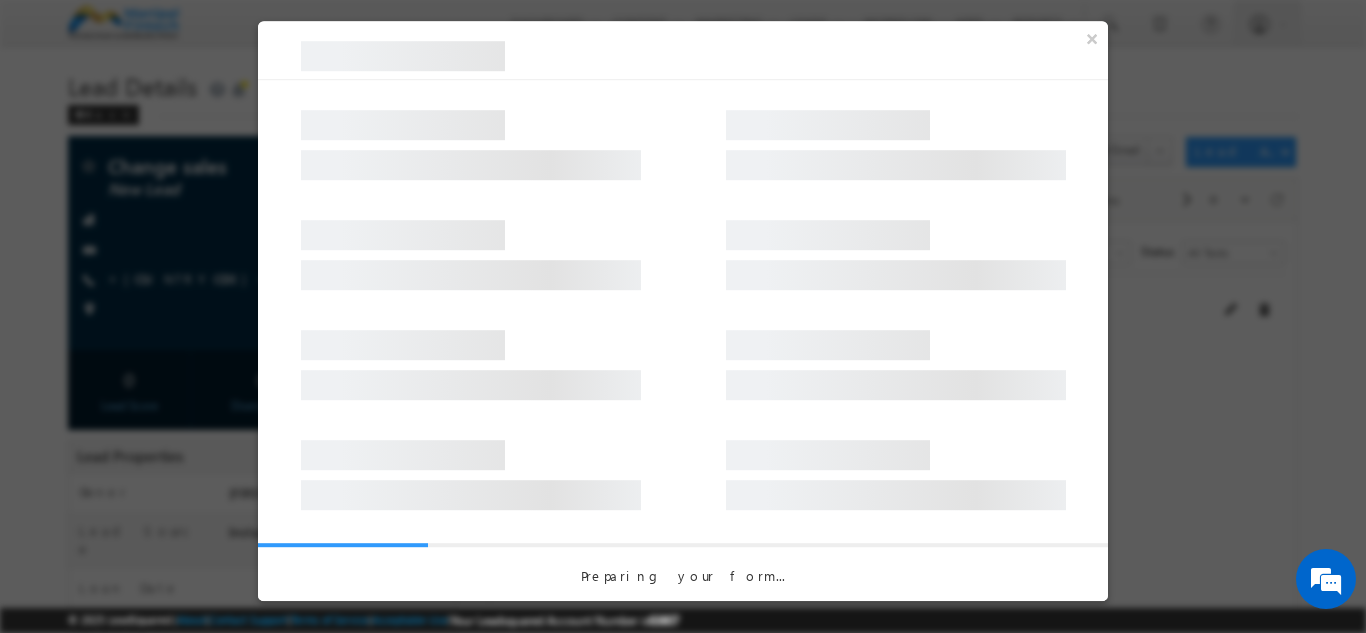 select on "Business Needs" 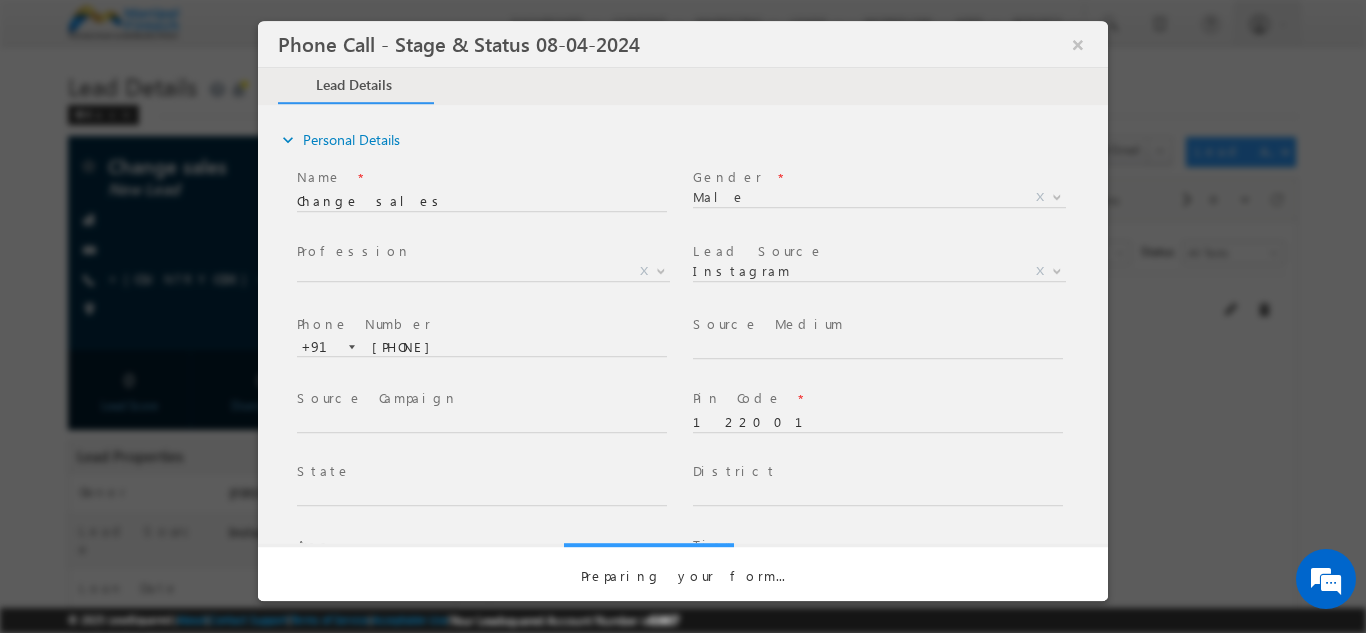 scroll, scrollTop: 0, scrollLeft: 0, axis: both 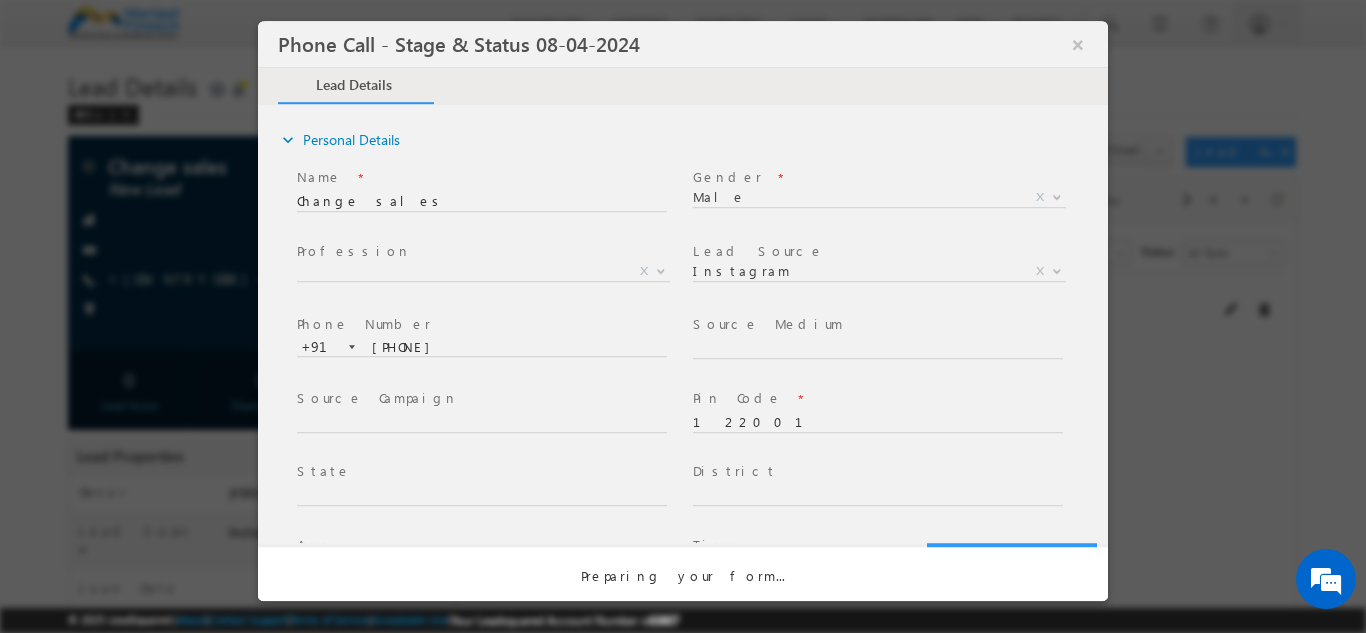 select on "Open" 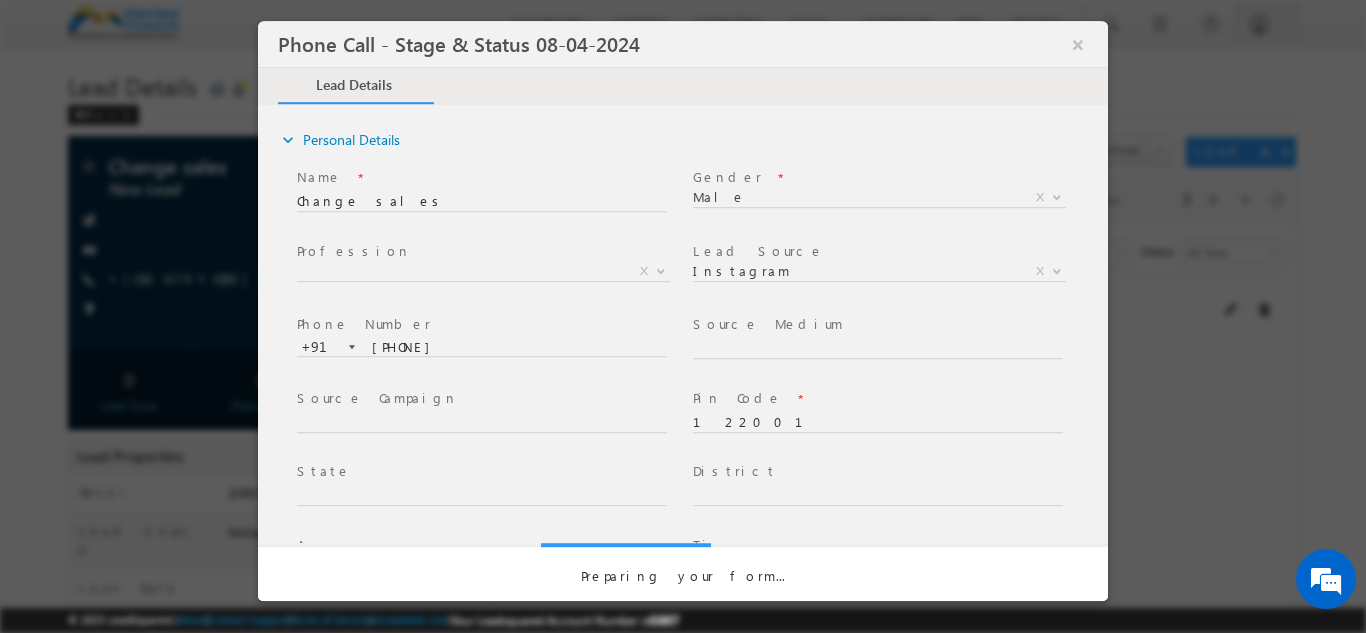 select on "Fresh Lead" 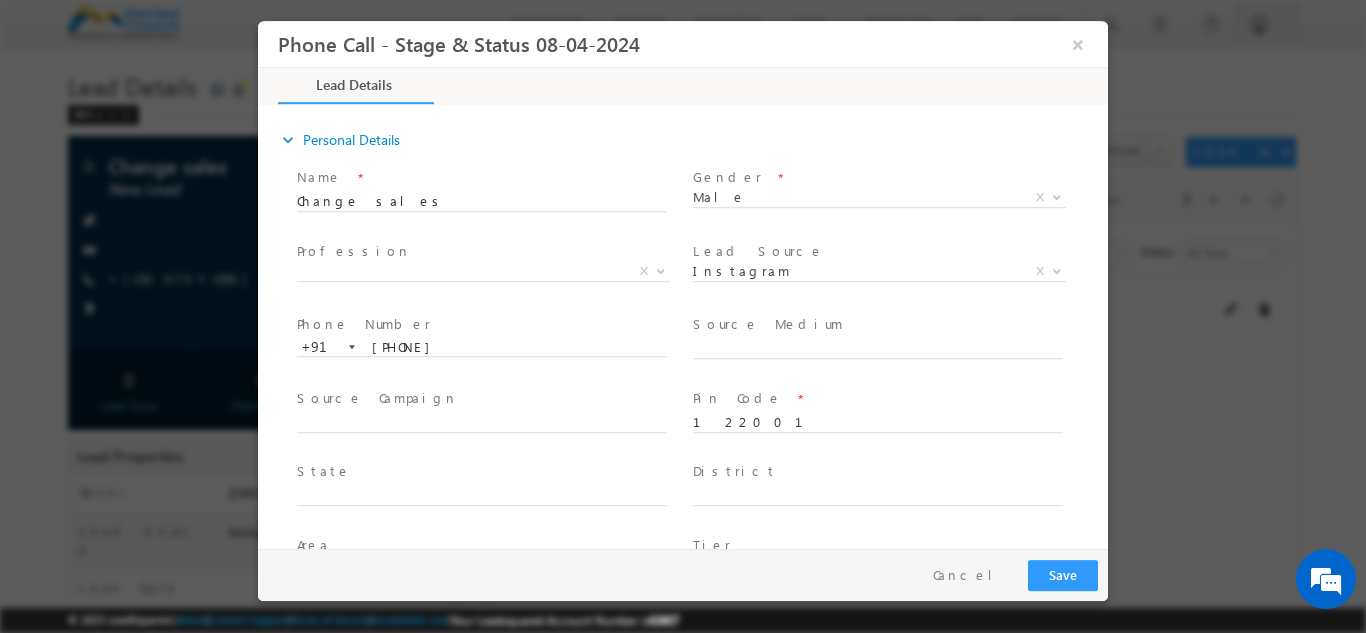 type on "07/17/25 2:06 PM" 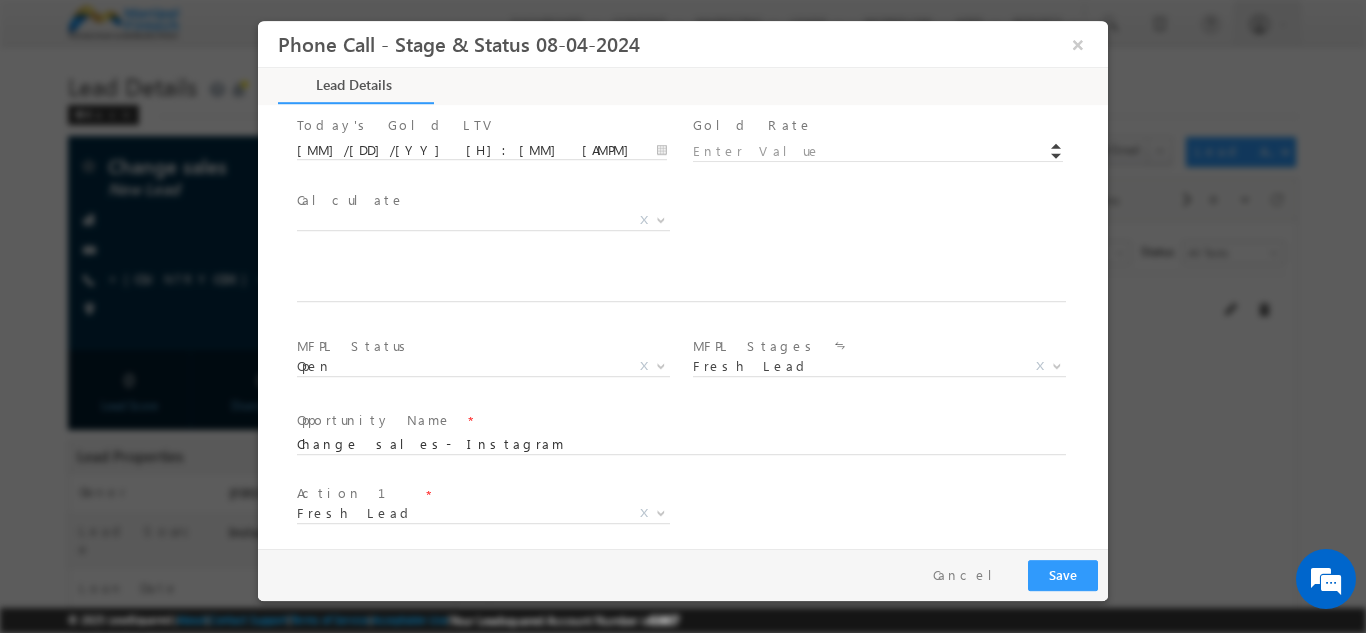 scroll, scrollTop: 1095, scrollLeft: 0, axis: vertical 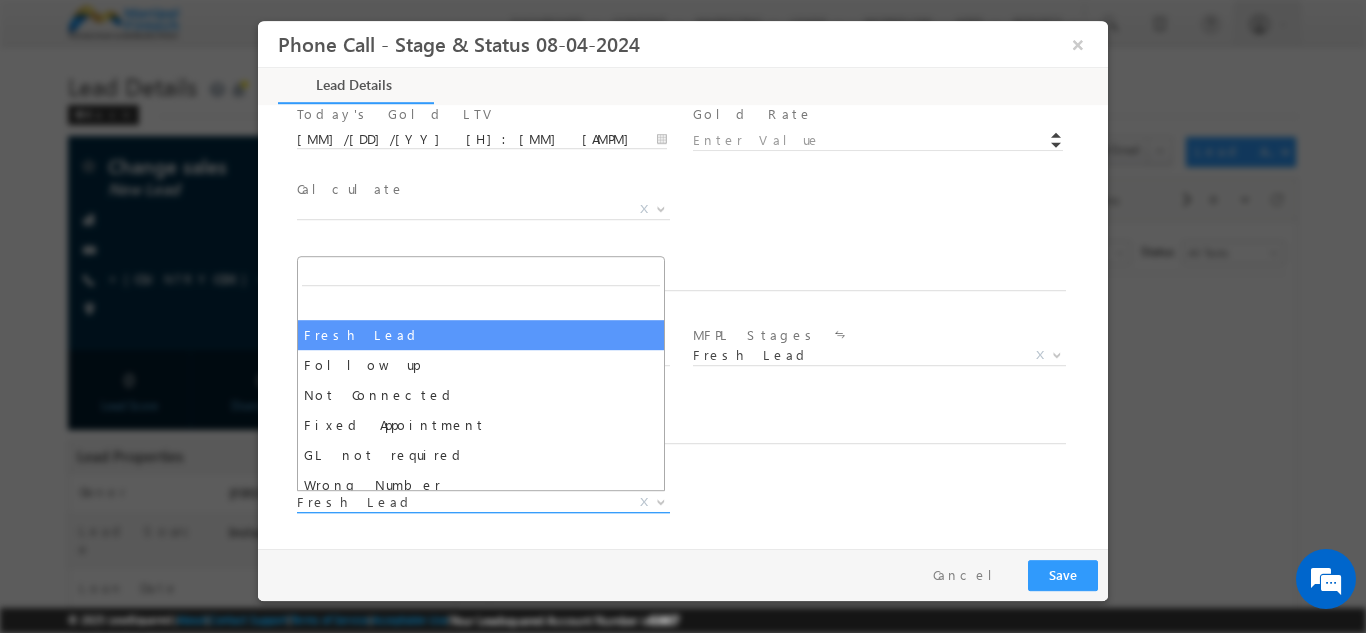 click on "Fresh Lead" at bounding box center [459, 501] 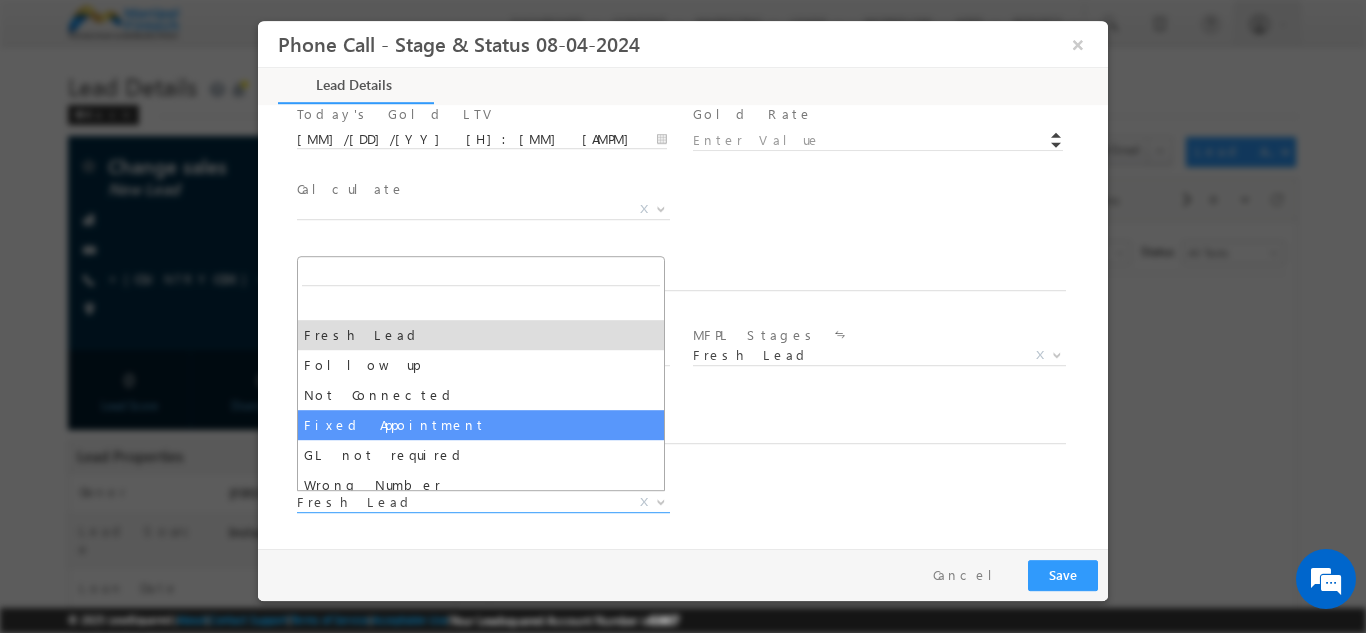 select on "Fixed Appointment" 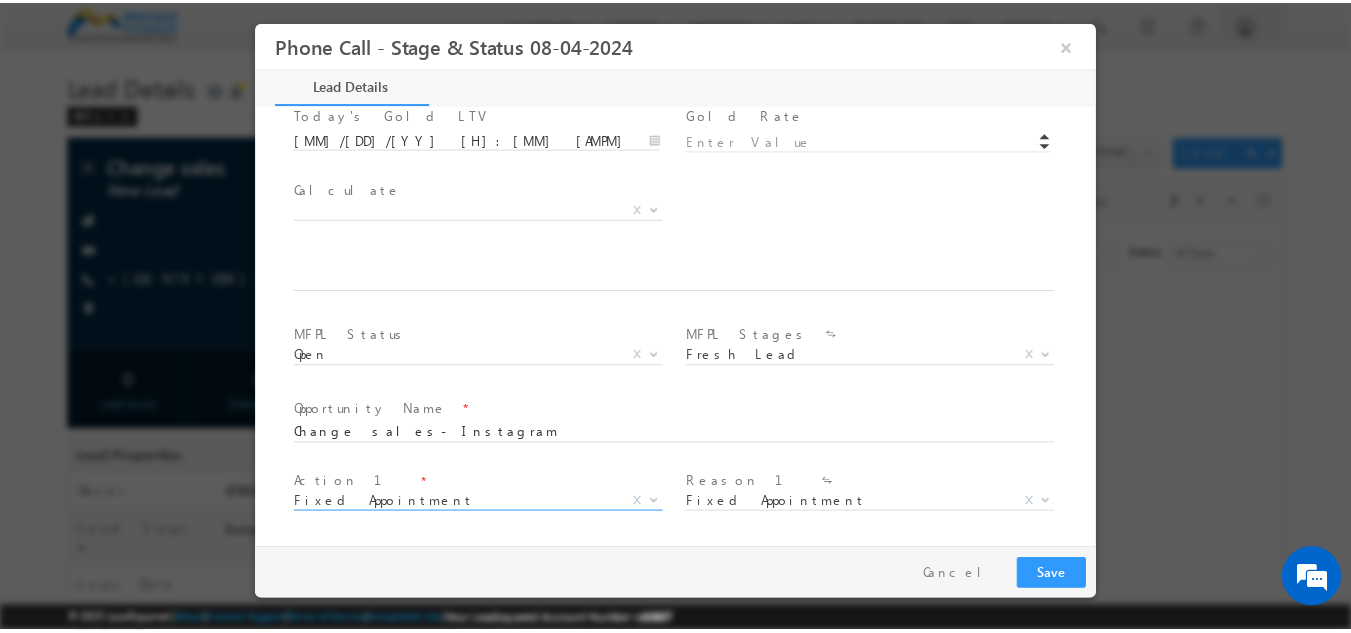 scroll, scrollTop: 1243, scrollLeft: 0, axis: vertical 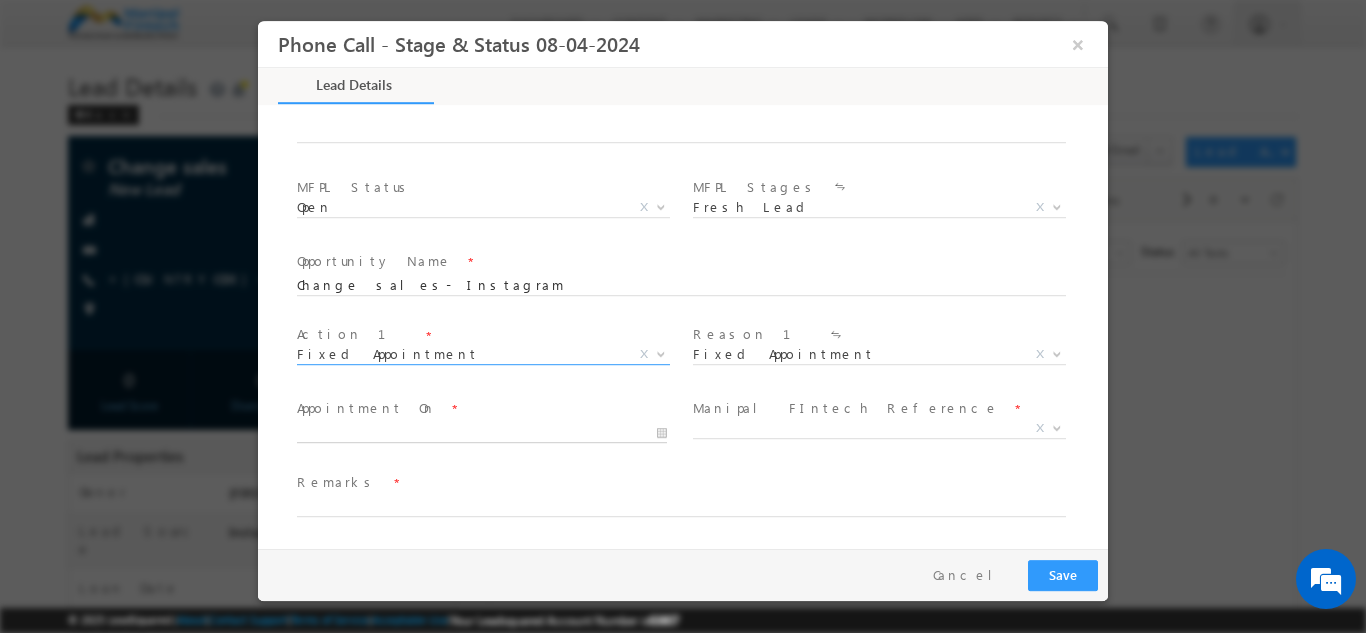 type on "07/17/25 2:07 PM" 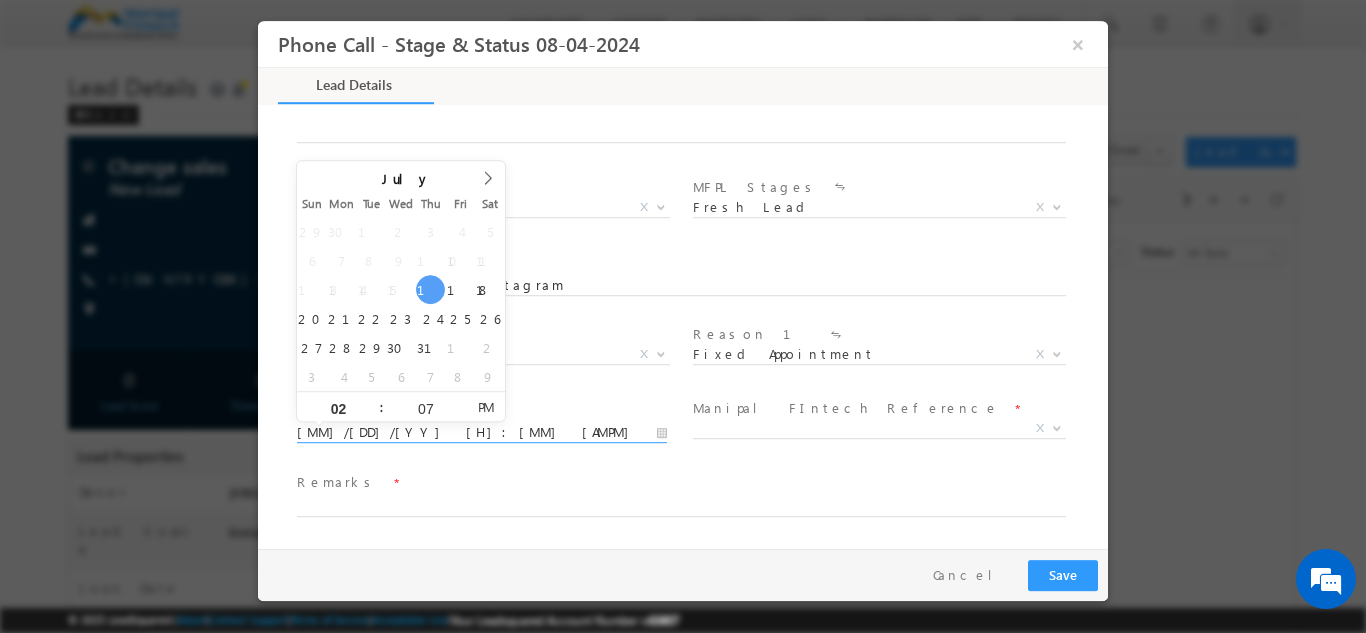 click on "07/17/25 2:07 PM" at bounding box center [482, 432] 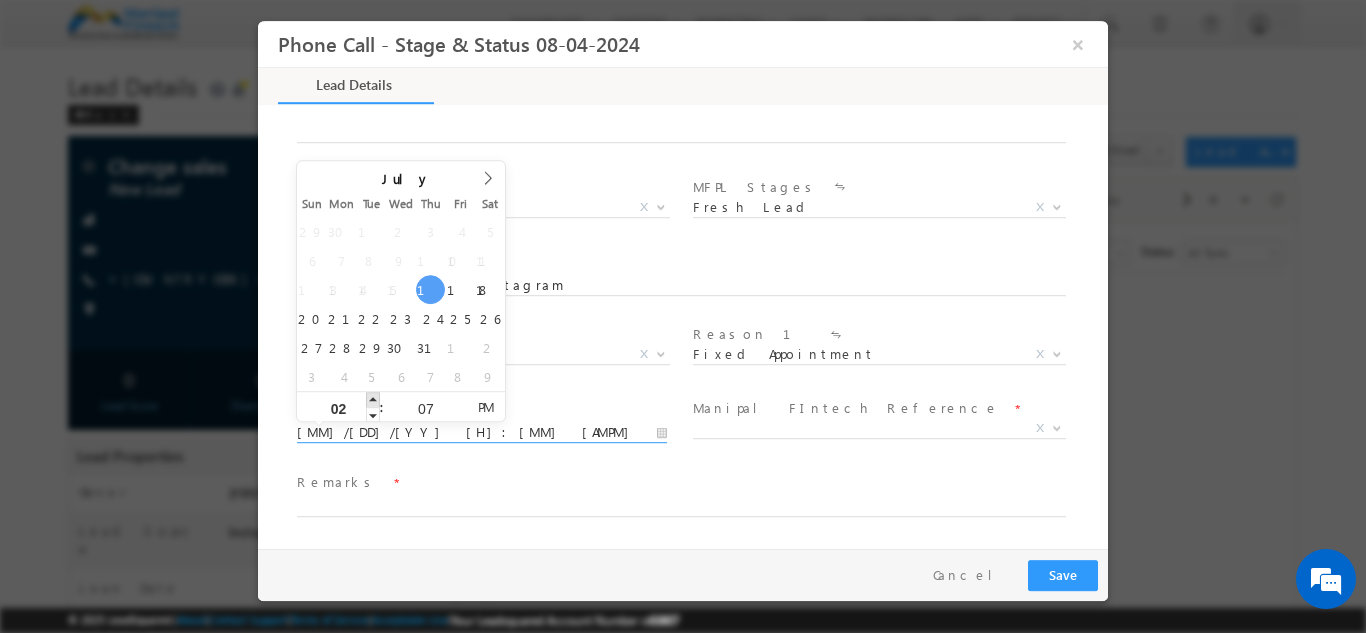 type on "07/17/25 3:07 PM" 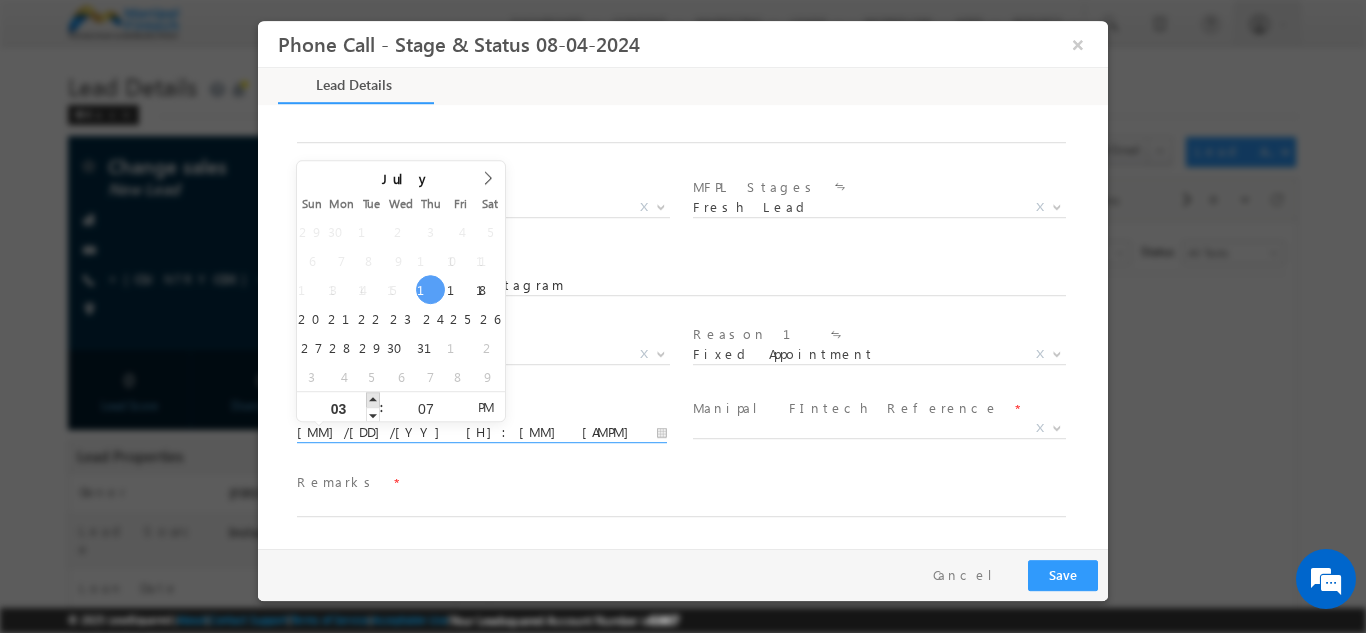 click at bounding box center (373, 398) 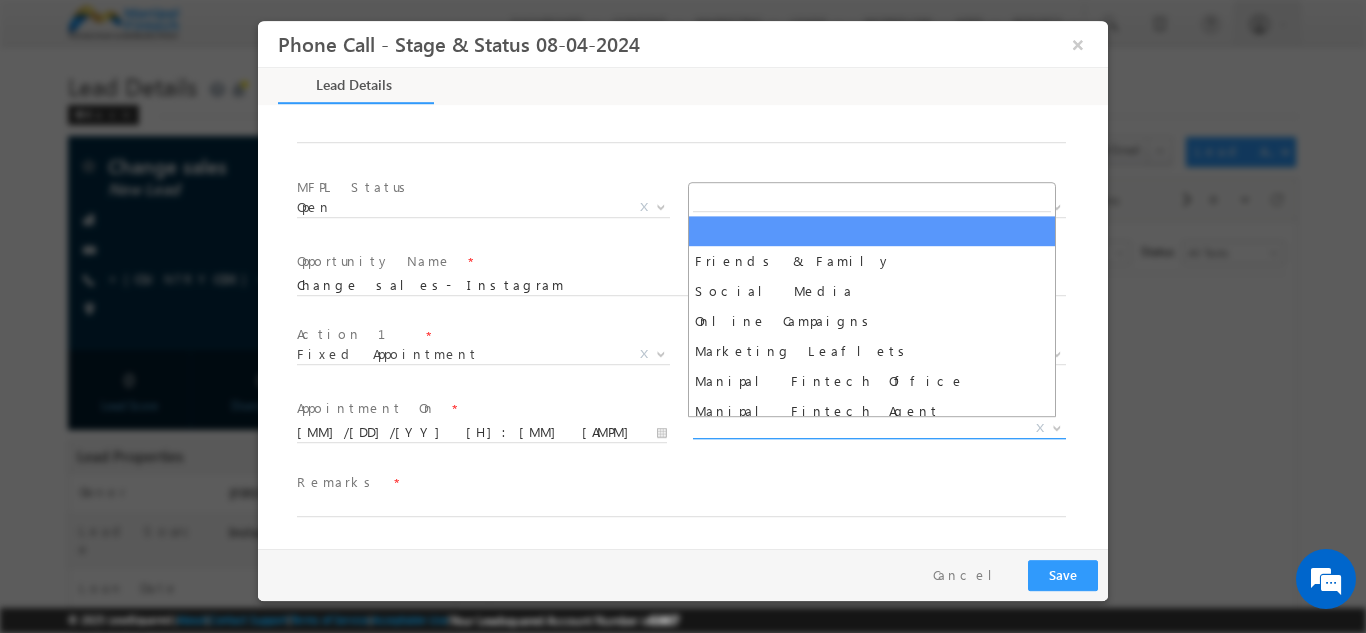 click on "X" at bounding box center (879, 428) 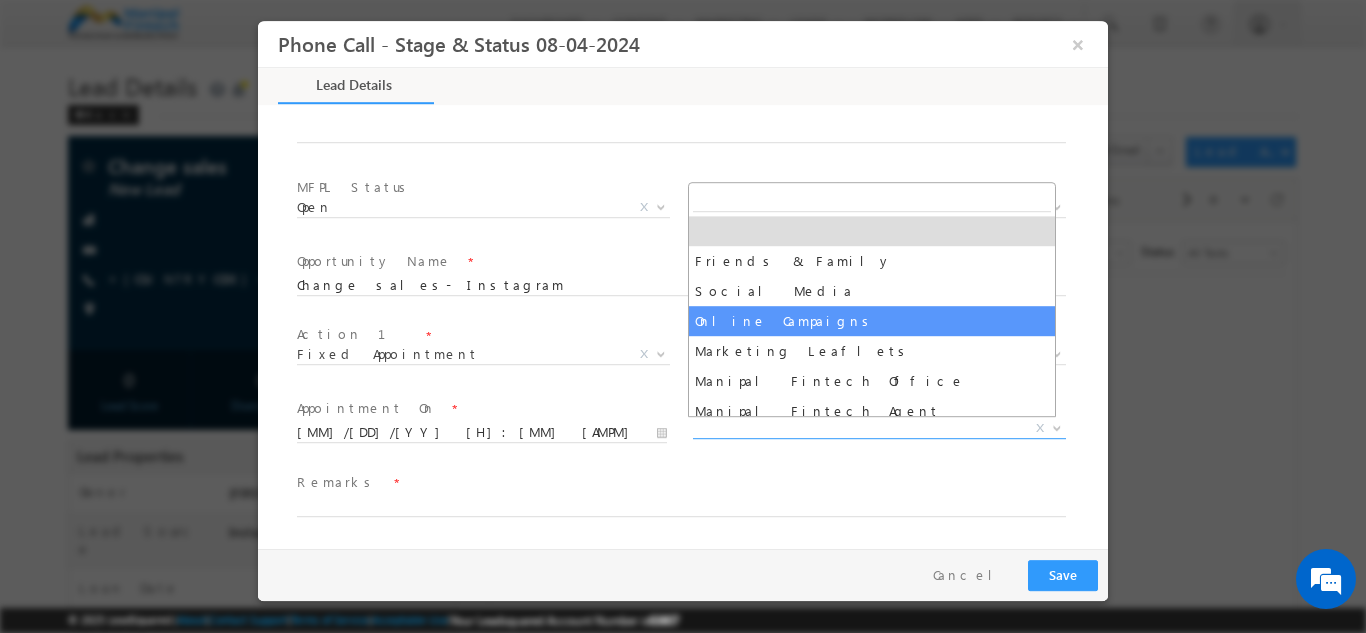 select on "Online Campaigns" 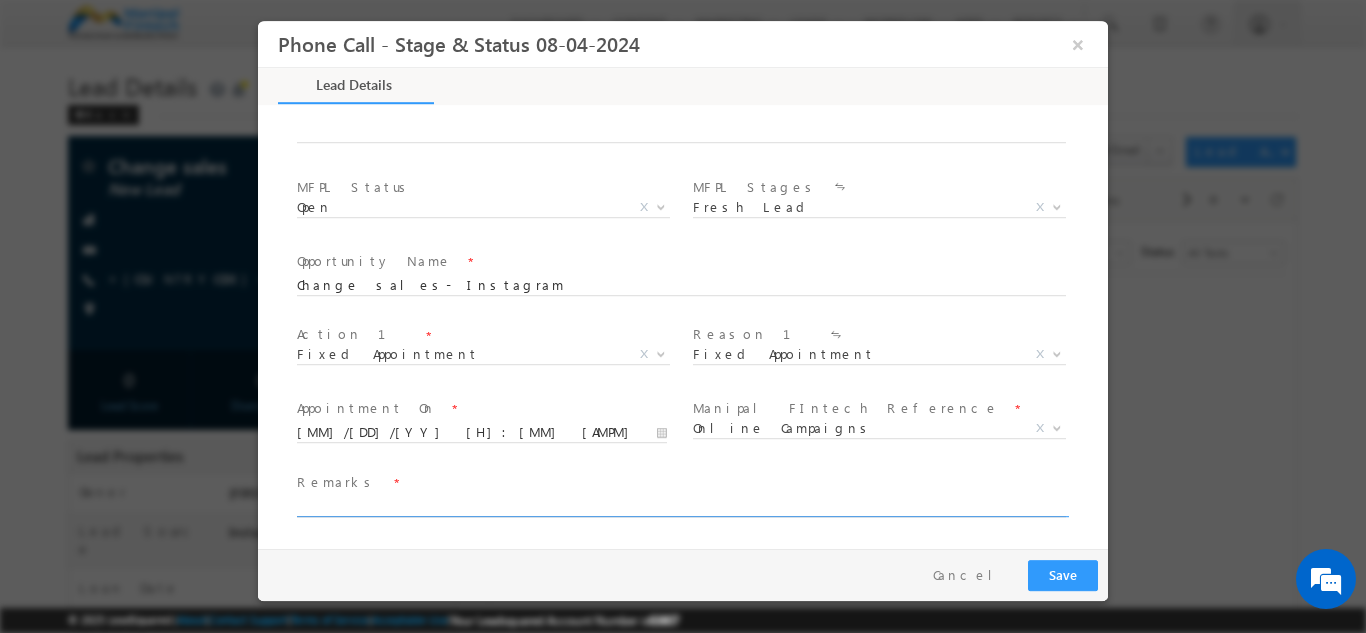 click at bounding box center (681, 506) 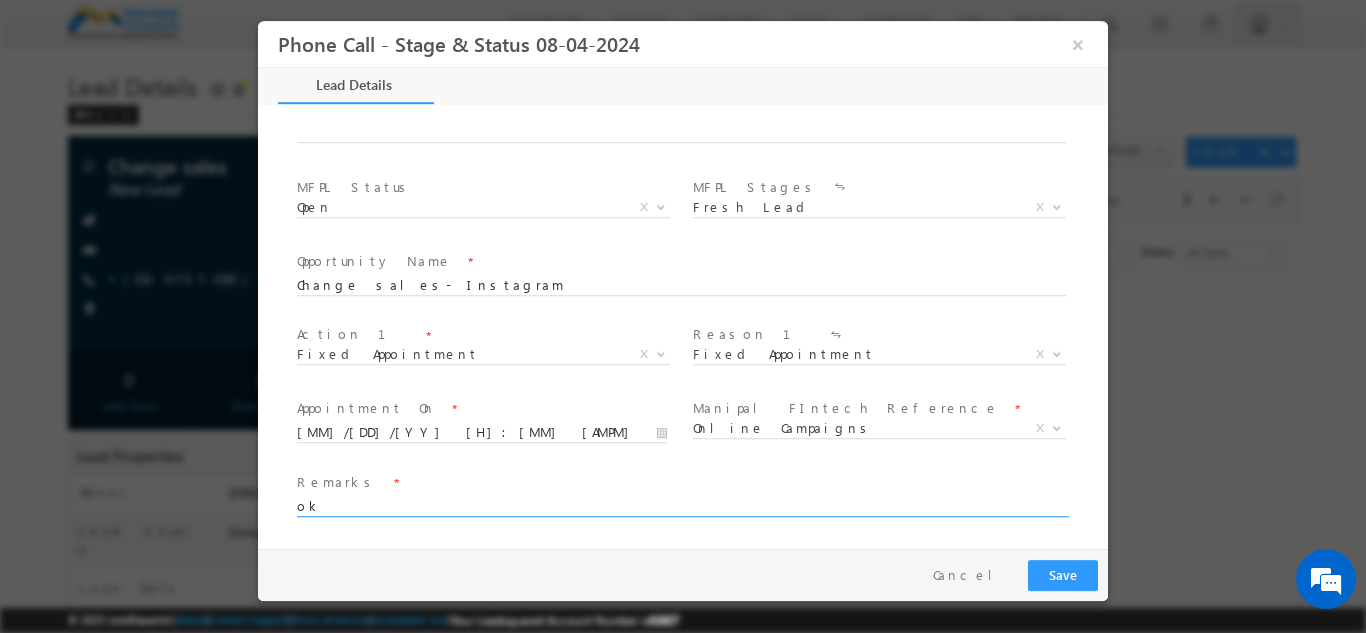 type on "ok" 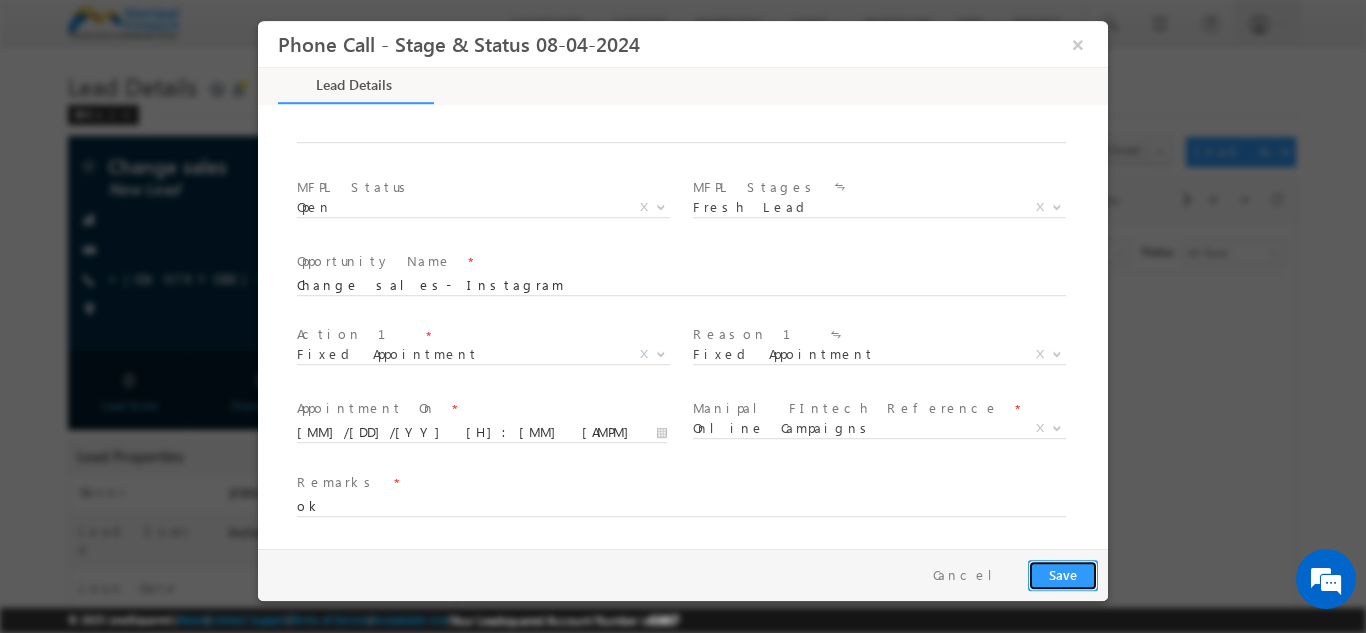 click on "Save" at bounding box center [1063, 574] 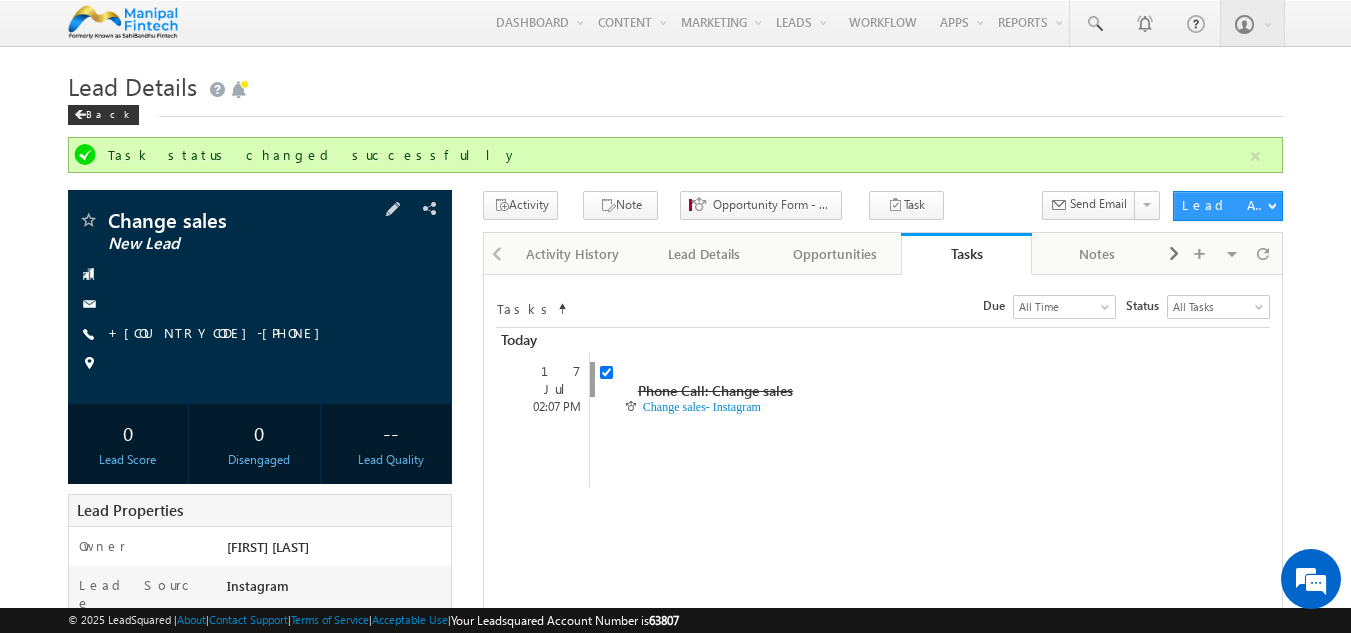 drag, startPoint x: 229, startPoint y: 323, endPoint x: 203, endPoint y: 332, distance: 27.513634 